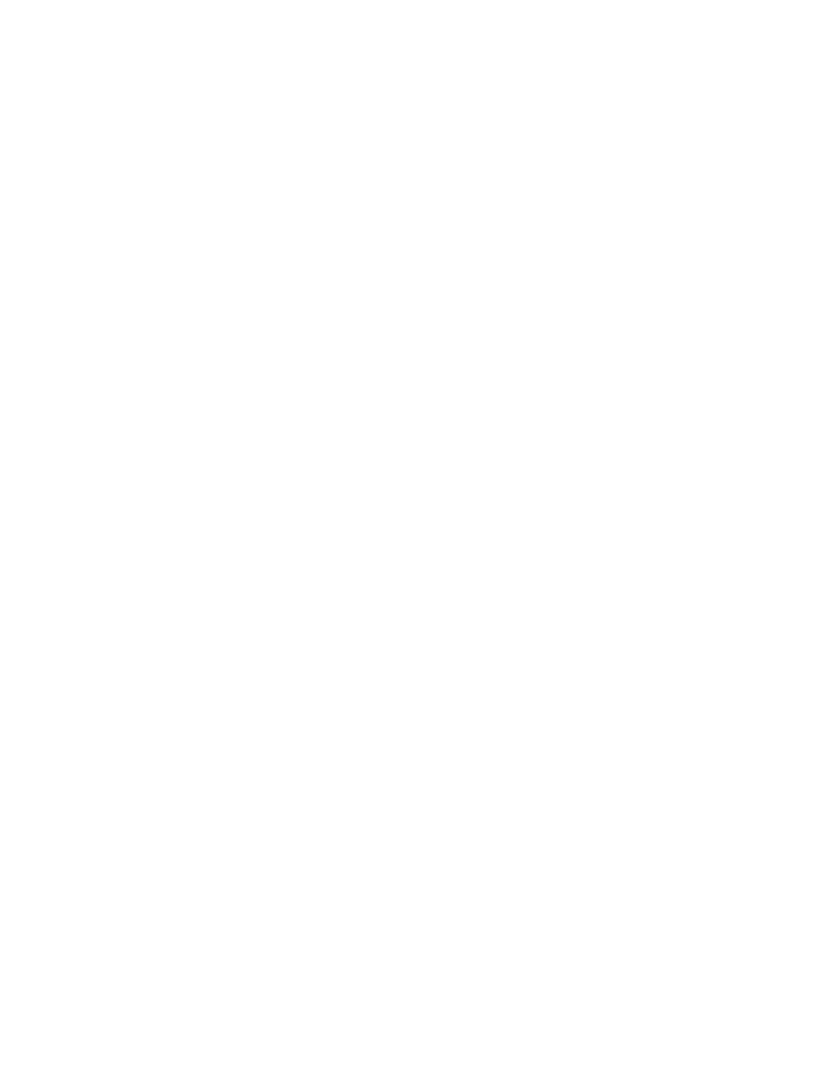 scroll, scrollTop: 0, scrollLeft: 0, axis: both 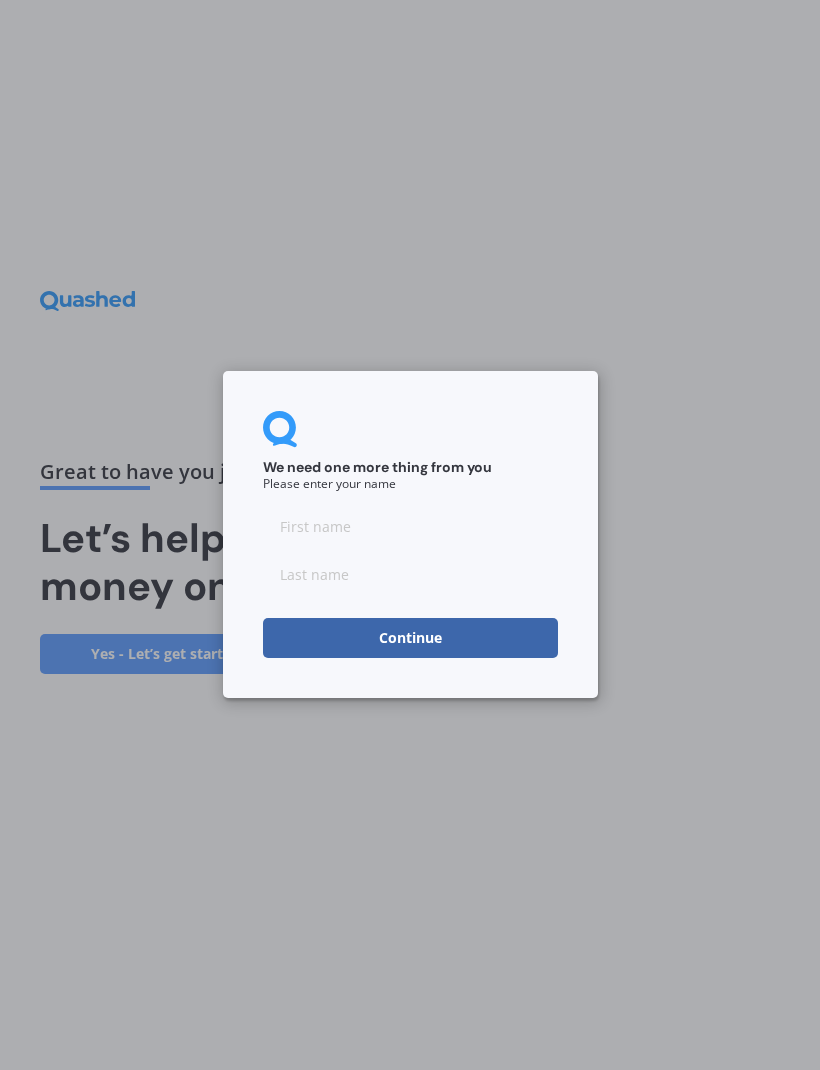 click at bounding box center (410, 527) 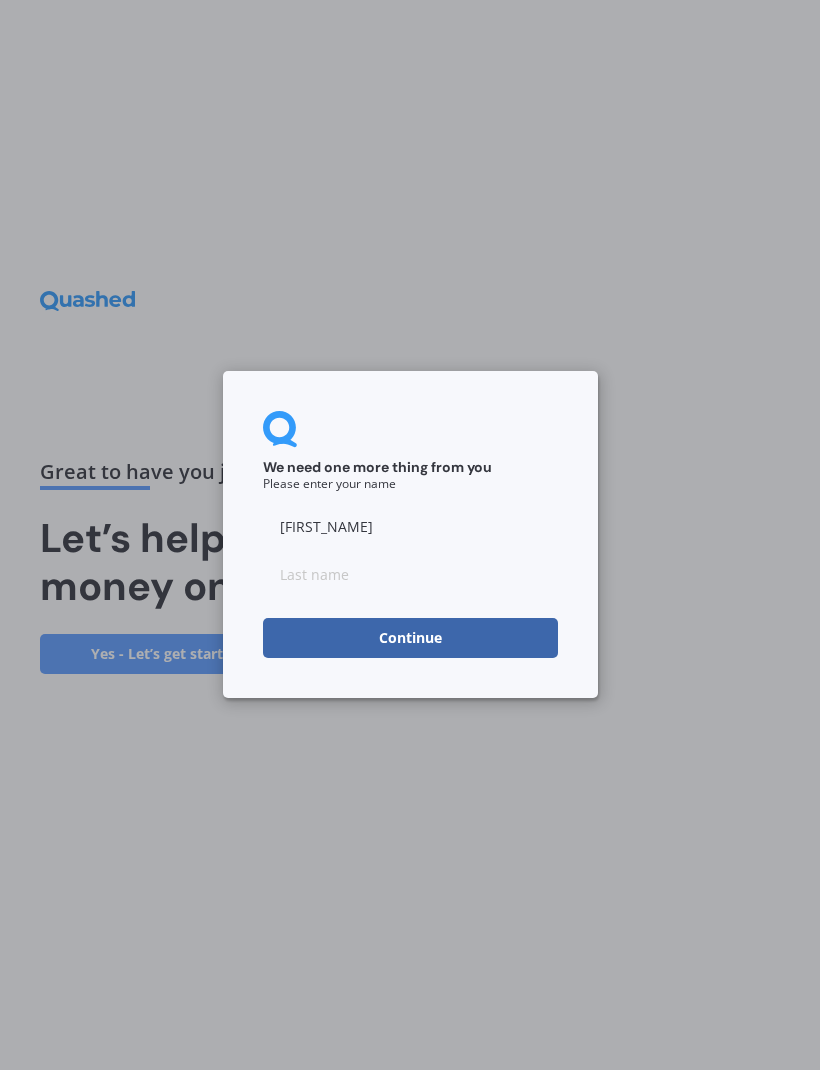 type on "[FIRST_NAME]" 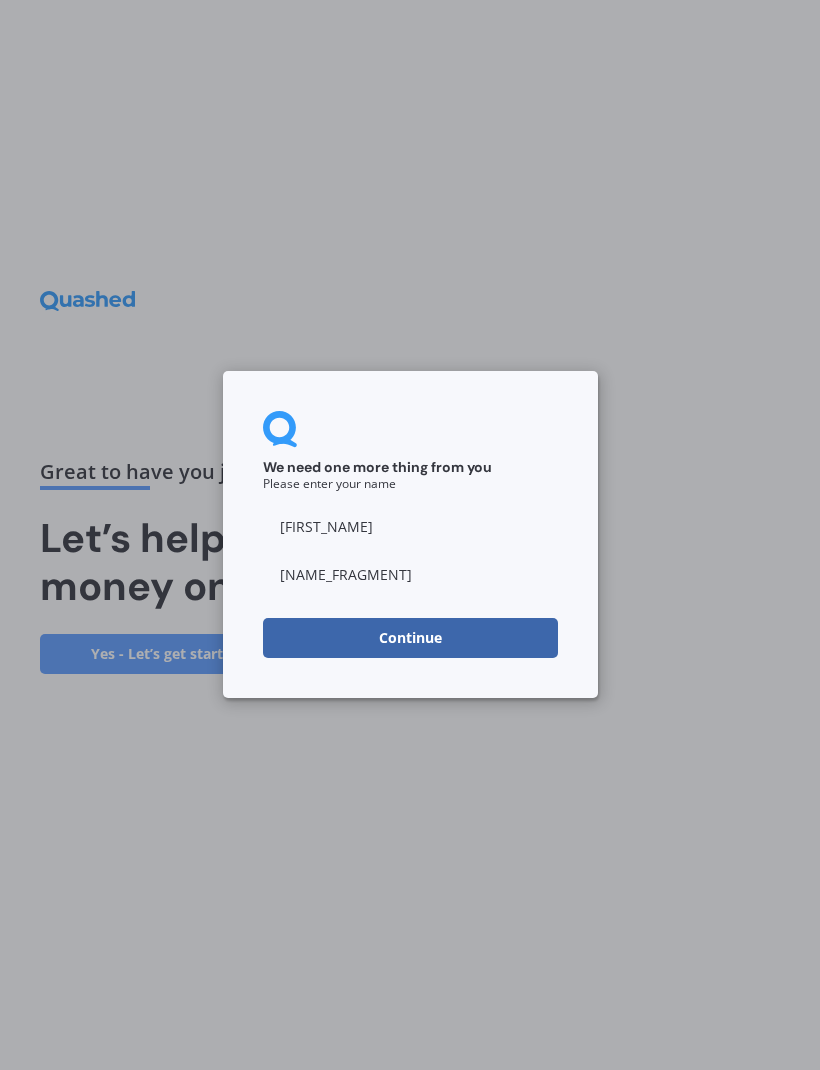 type on "[STREET_FRAGMENT]" 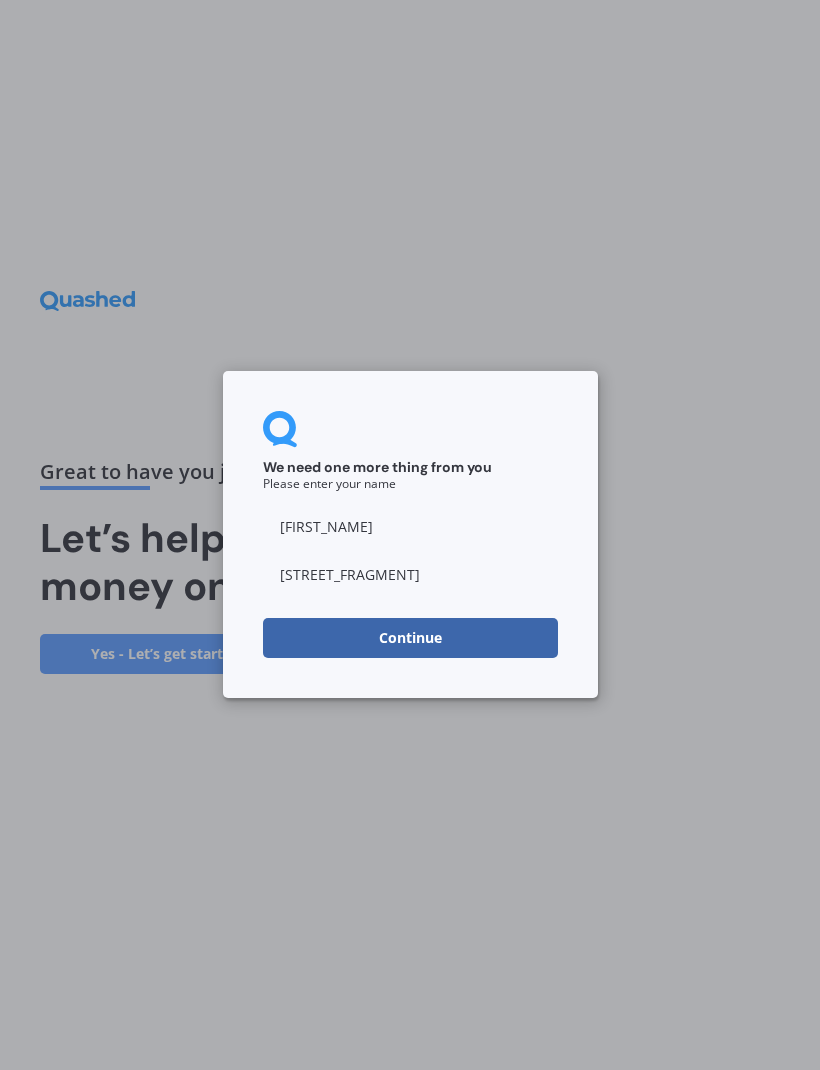 click on "Continue" at bounding box center [410, 639] 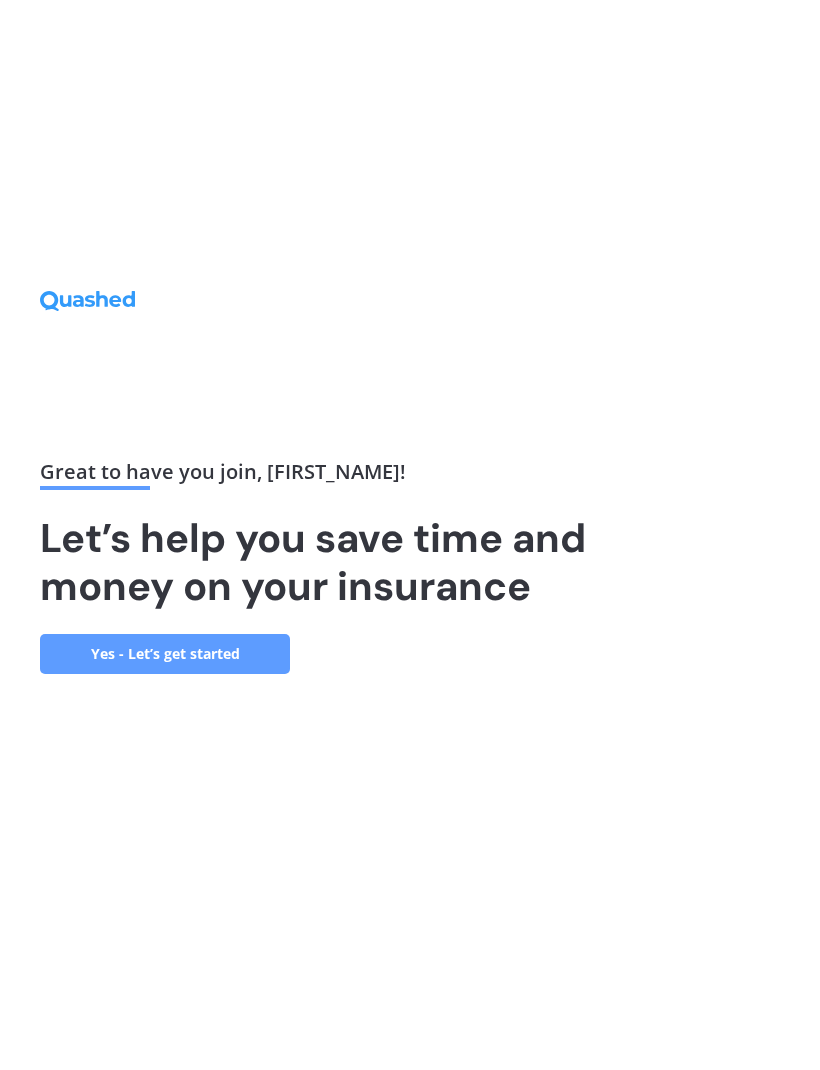 click on "Yes - Let’s get started" at bounding box center (165, 654) 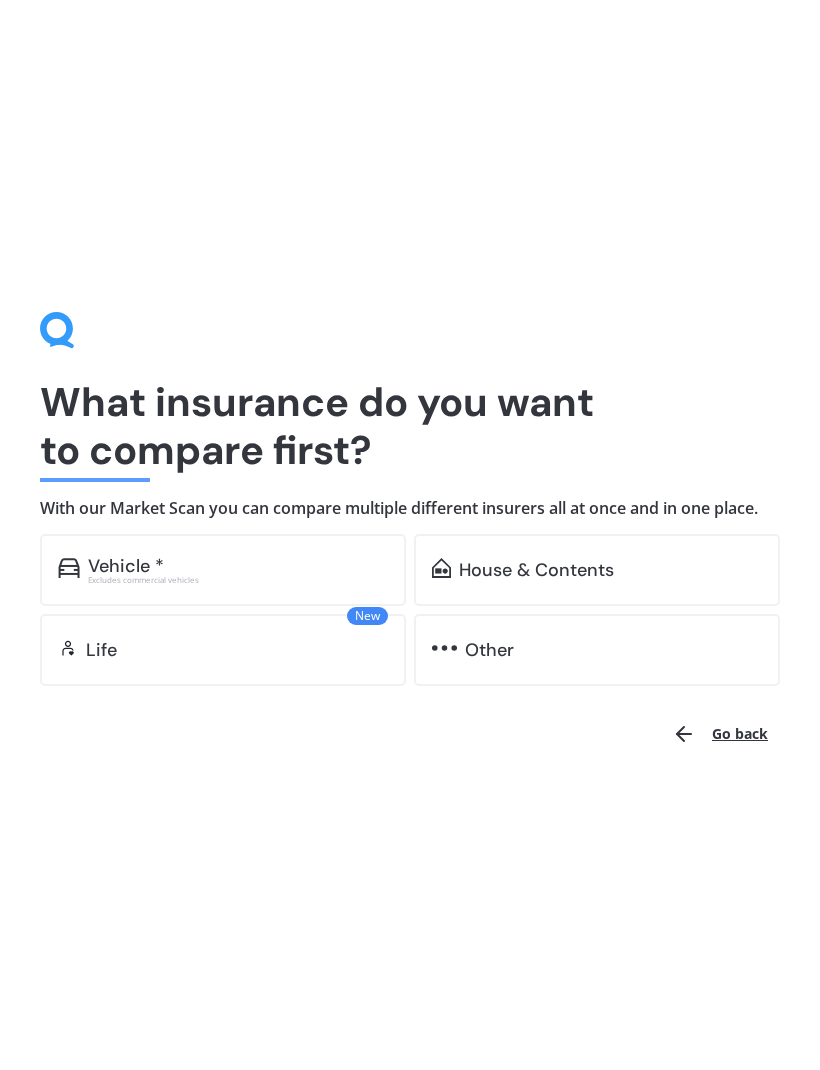 click on "Excludes commercial vehicles" at bounding box center (238, 580) 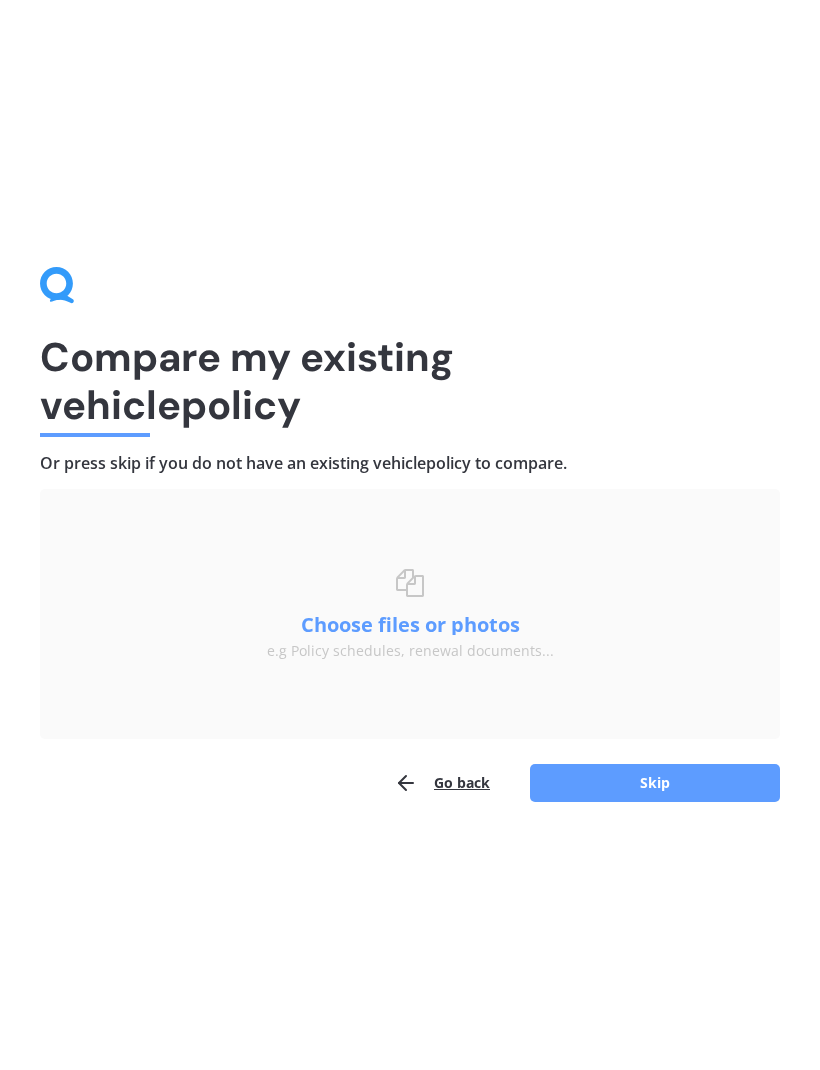 click on "Skip" at bounding box center [655, 783] 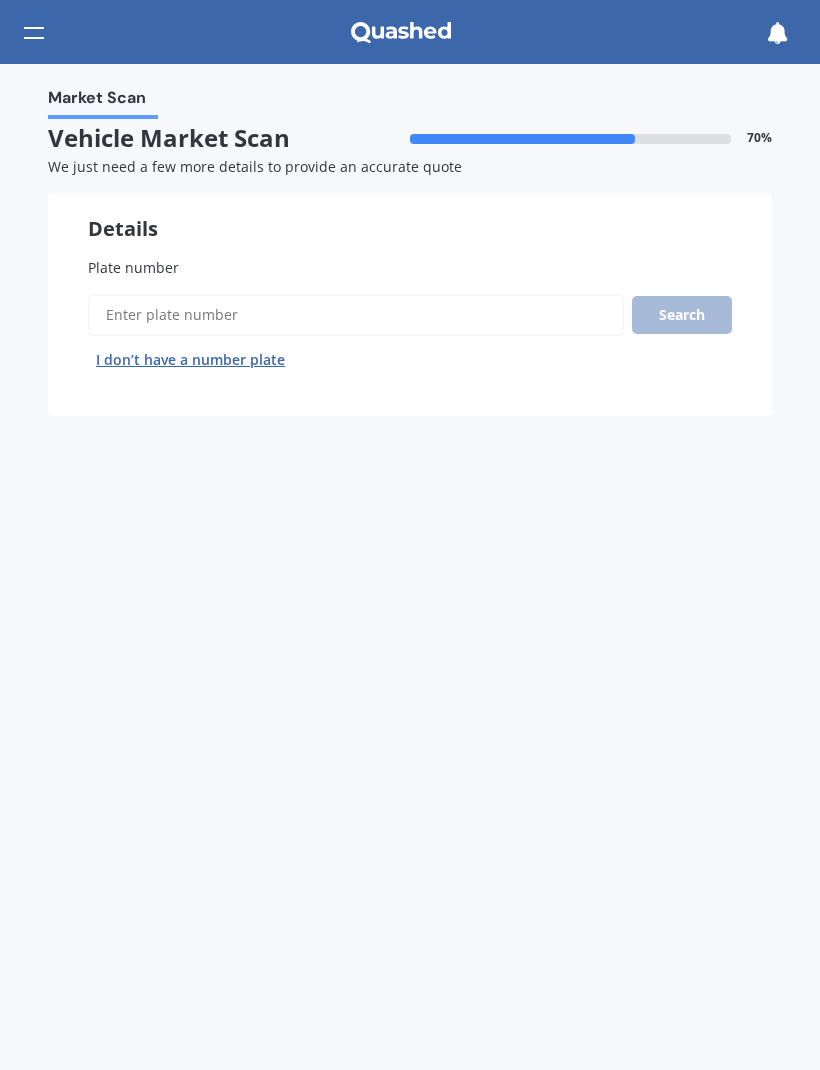 click on "Plate number" at bounding box center (356, 315) 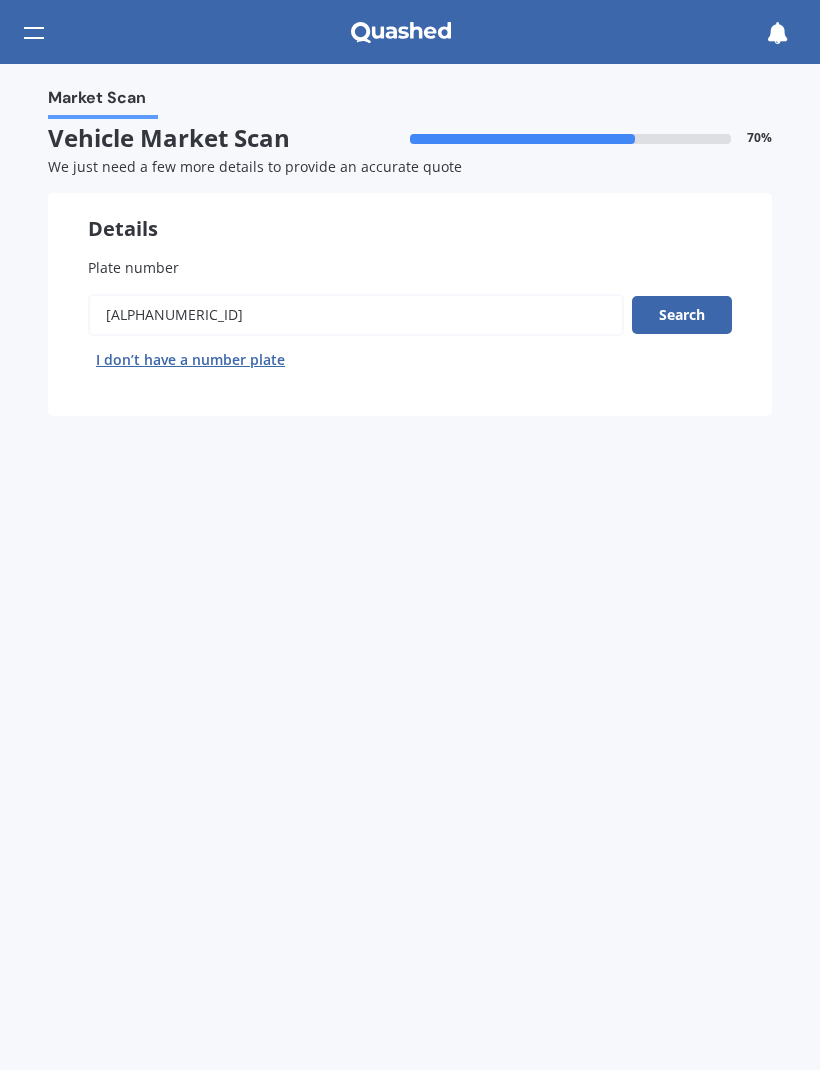 type on "[ALPHANUMERIC_ID]" 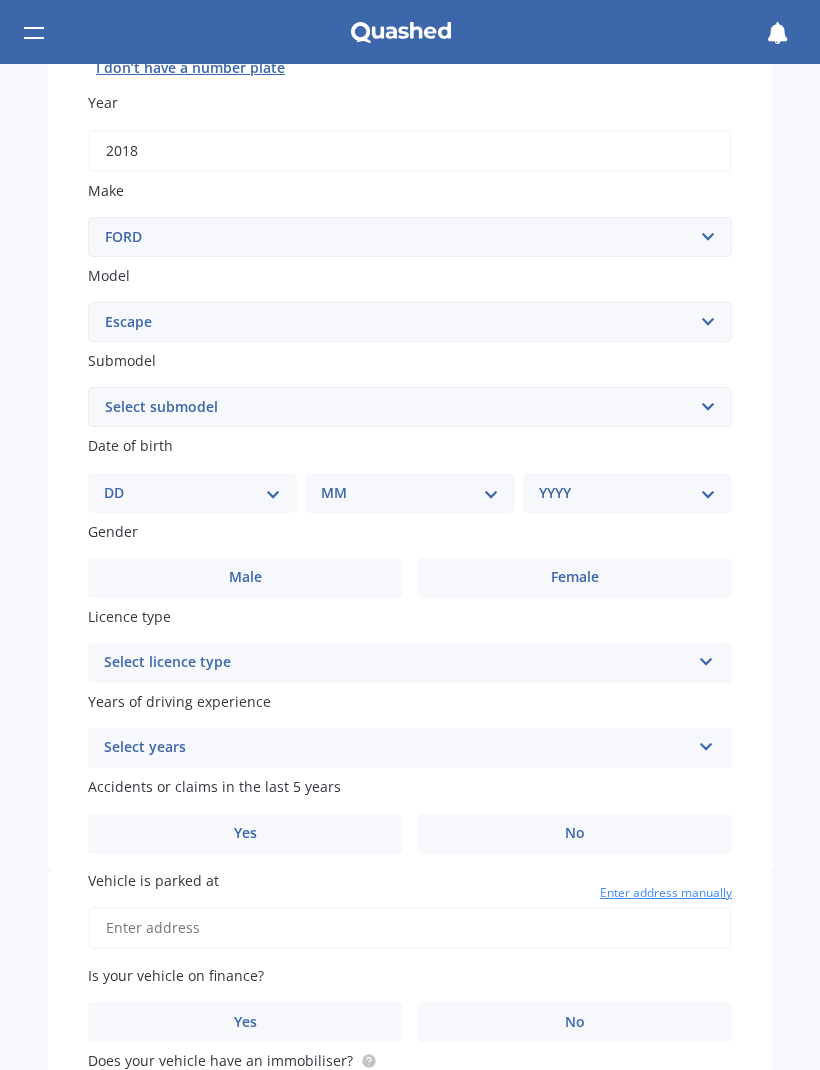 scroll, scrollTop: 291, scrollLeft: 0, axis: vertical 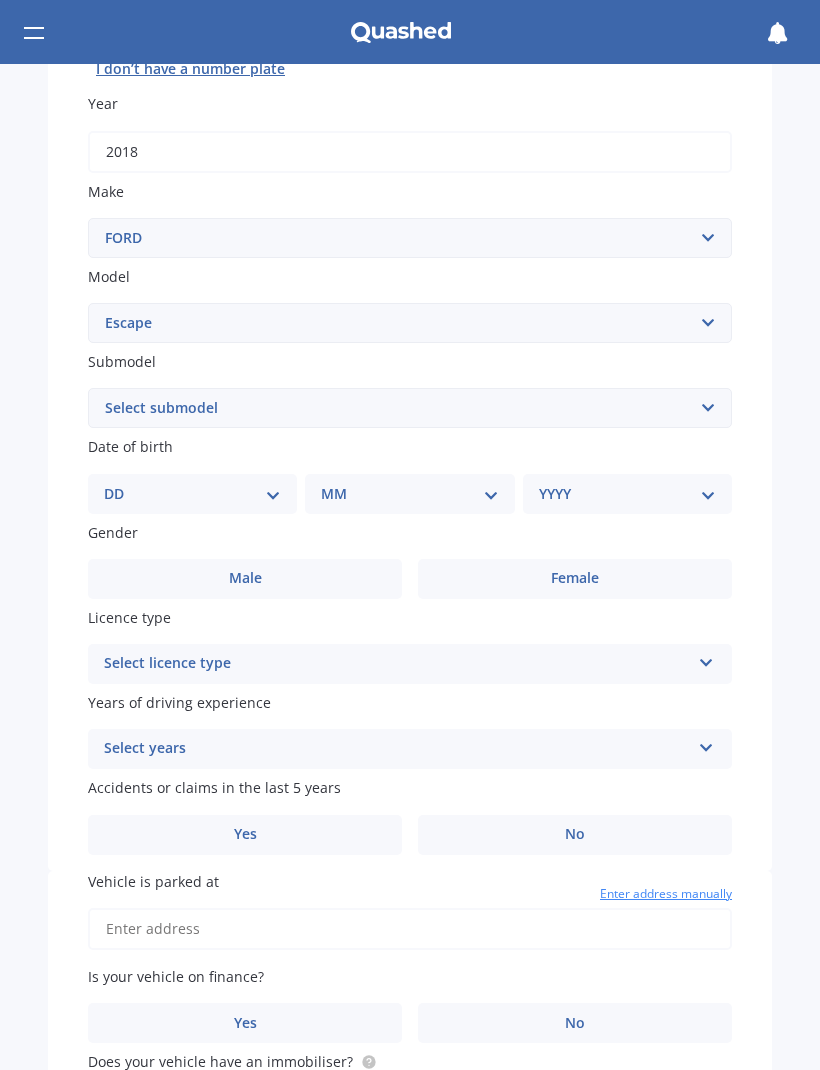 click on "DD 01 02 03 04 05 06 07 08 09 10 11 12 13 14 15 16 17 18 19 20 21 22 23 24 25 26 27 28 29 30 31" at bounding box center [192, 494] 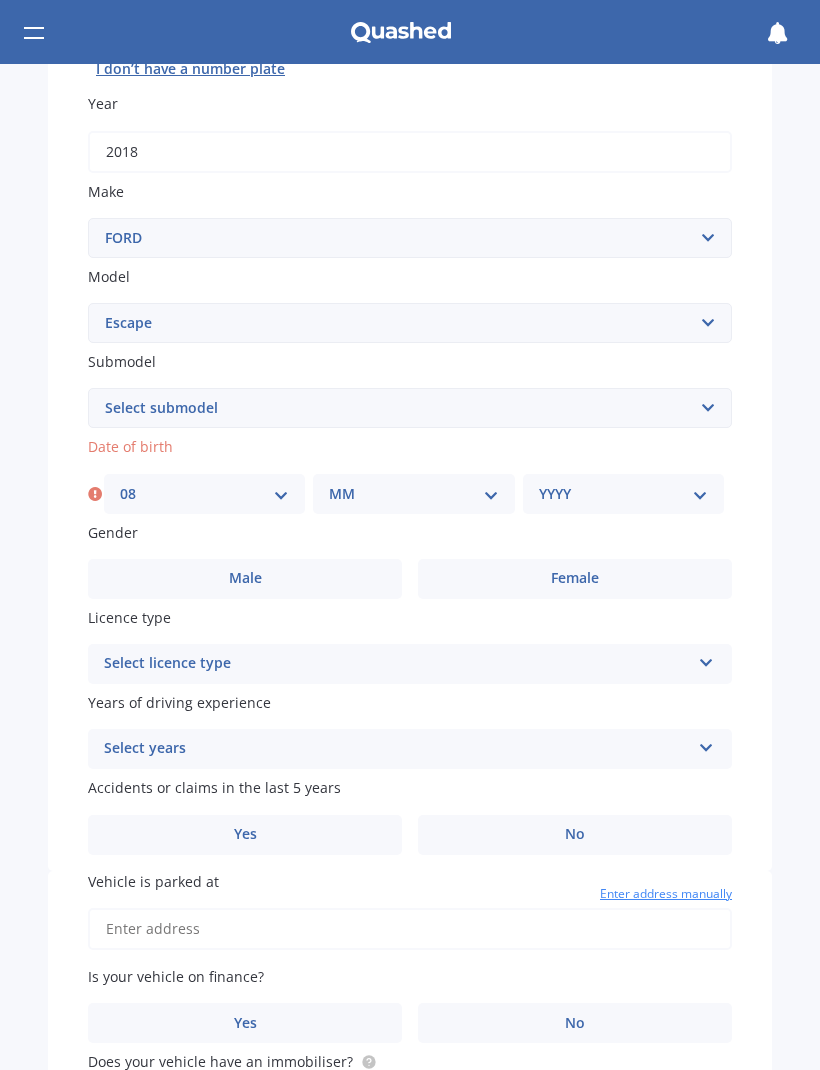 click on "MM 01 02 03 04 05 06 07 08 09 10 11 12" at bounding box center (413, 494) 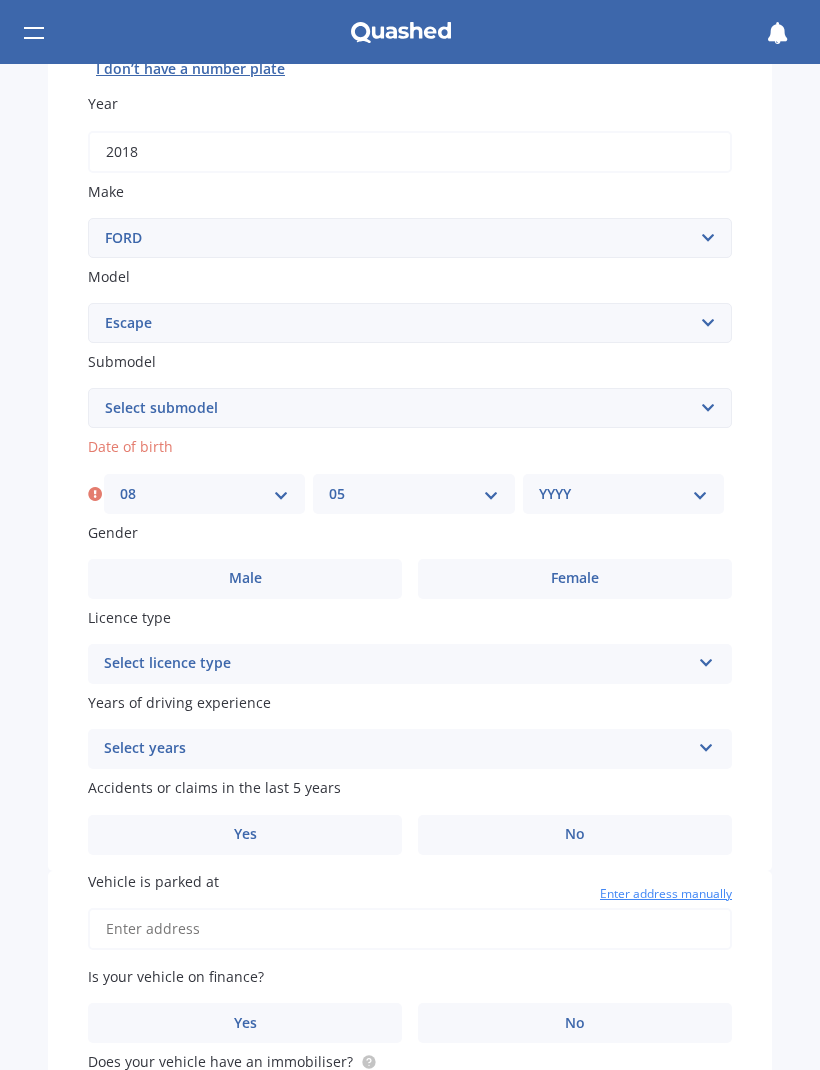 click on "YYYY 2025 2024 2023 2022 2021 2020 2019 2018 2017 2016 2015 2014 2013 2012 2011 2010 2009 2008 2007 2006 2005 2004 2003 2002 2001 2000 1999 1998 1997 1996 1995 1994 1993 1992 1991 1990 1989 1988 1987 1986 1985 1984 1983 1982 1981 1980 1979 1978 1977 1976 1975 1974 1973 1972 1971 1970 1969 1968 1967 1966 1965 1964 1963 1962 1961 1960 1959 1958 1957 1956 1955 1954 1953 1952 1951 1950 1949 1948 1947 1946 1945 1944 1943 1942 1941 1940 1939 1938 1937 1936 1935 1934 1933 1932 1931 1930 1929 1928 1927 1926" at bounding box center (623, 494) 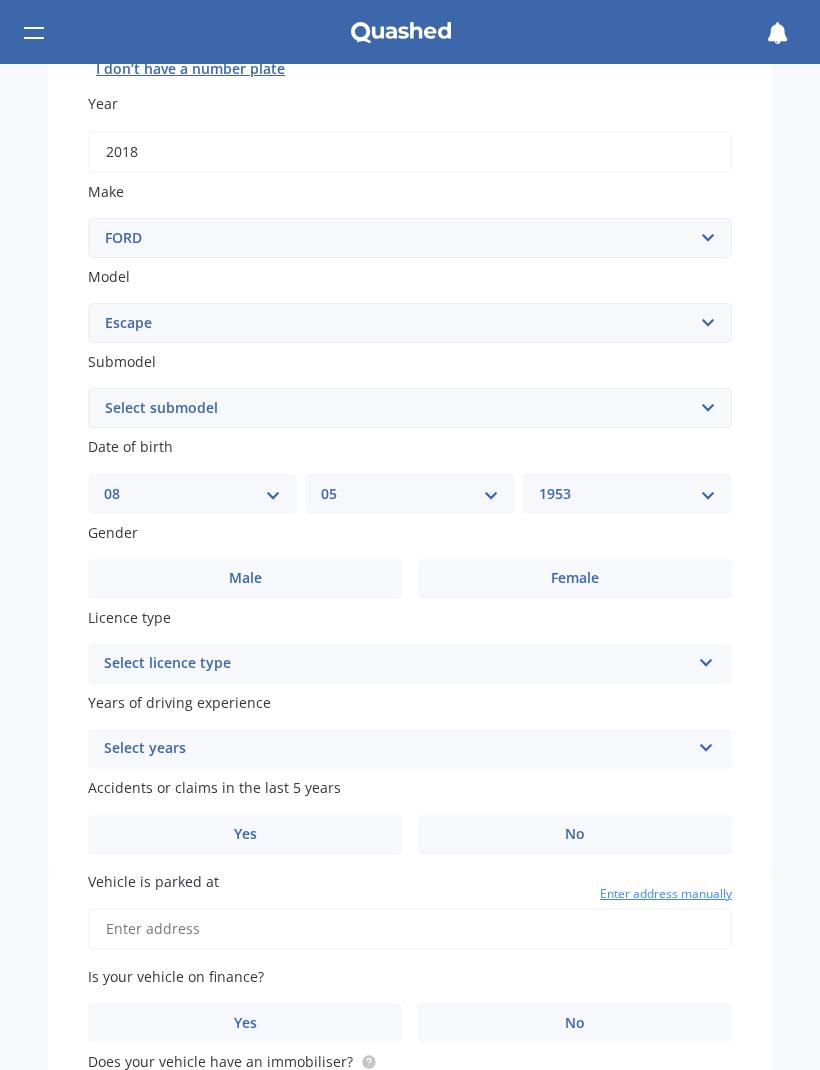 click on "Male" at bounding box center (245, 579) 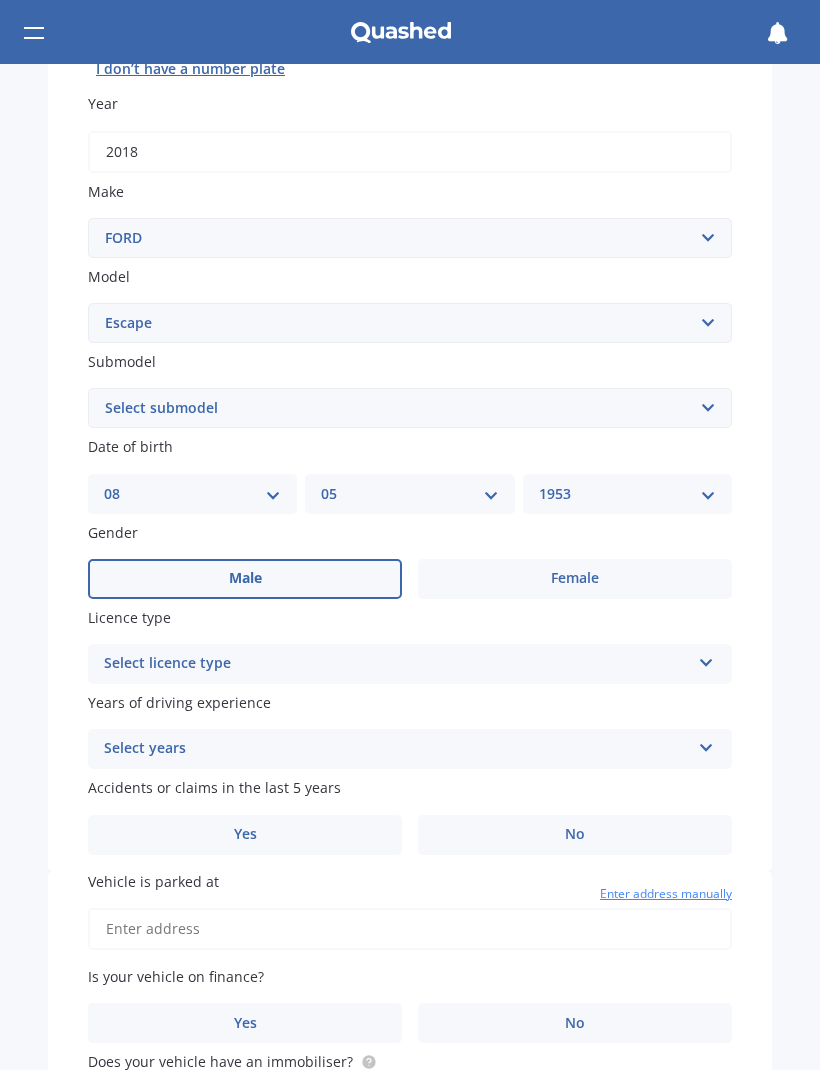 click at bounding box center [706, 659] 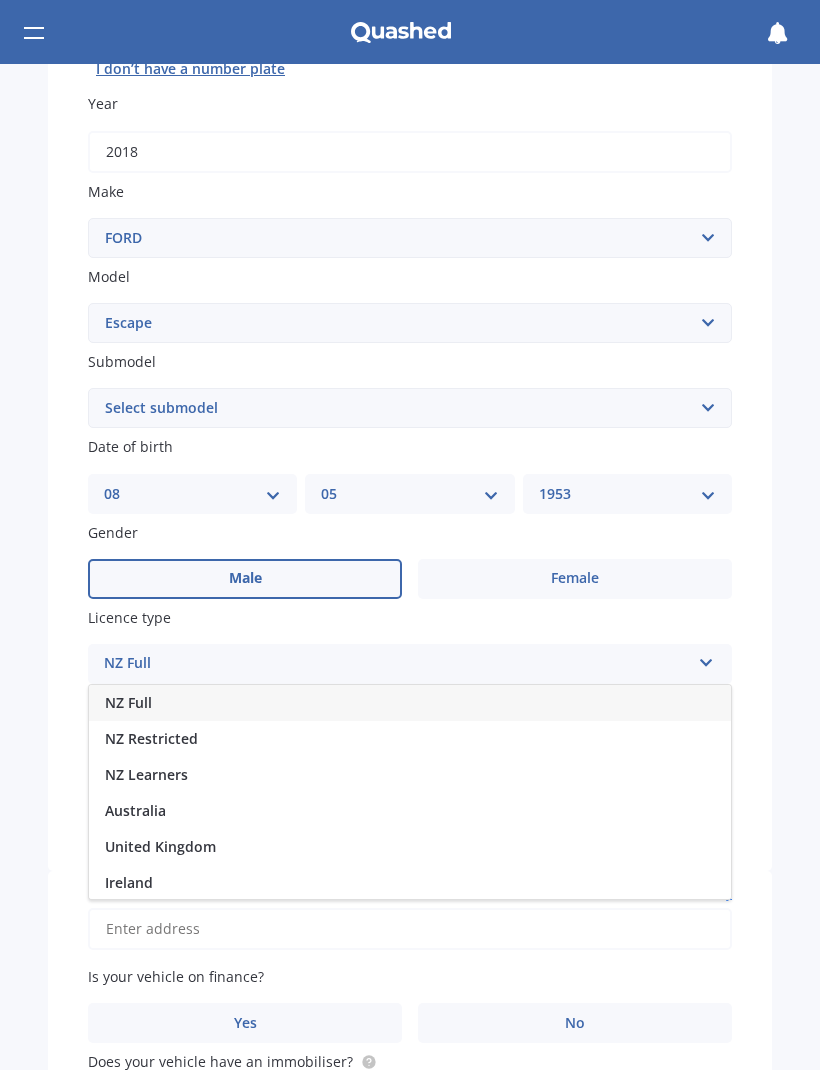 click on "NZ Full" at bounding box center (410, 703) 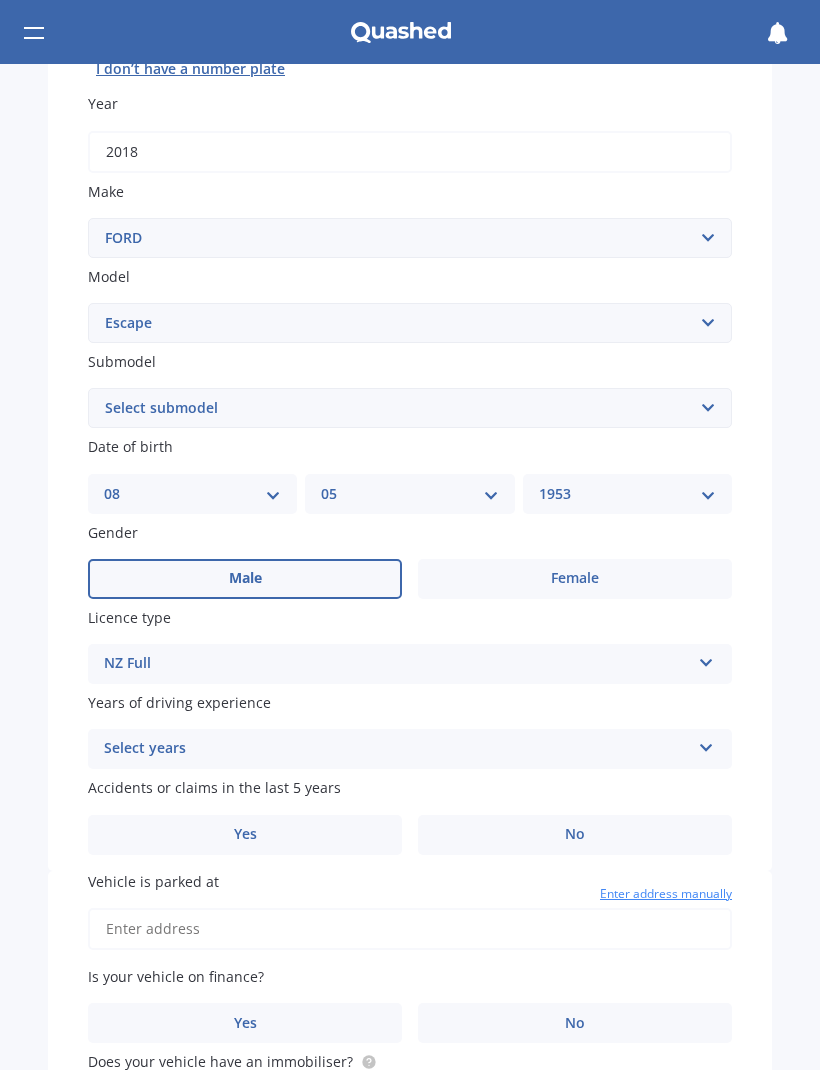 click at bounding box center (706, 659) 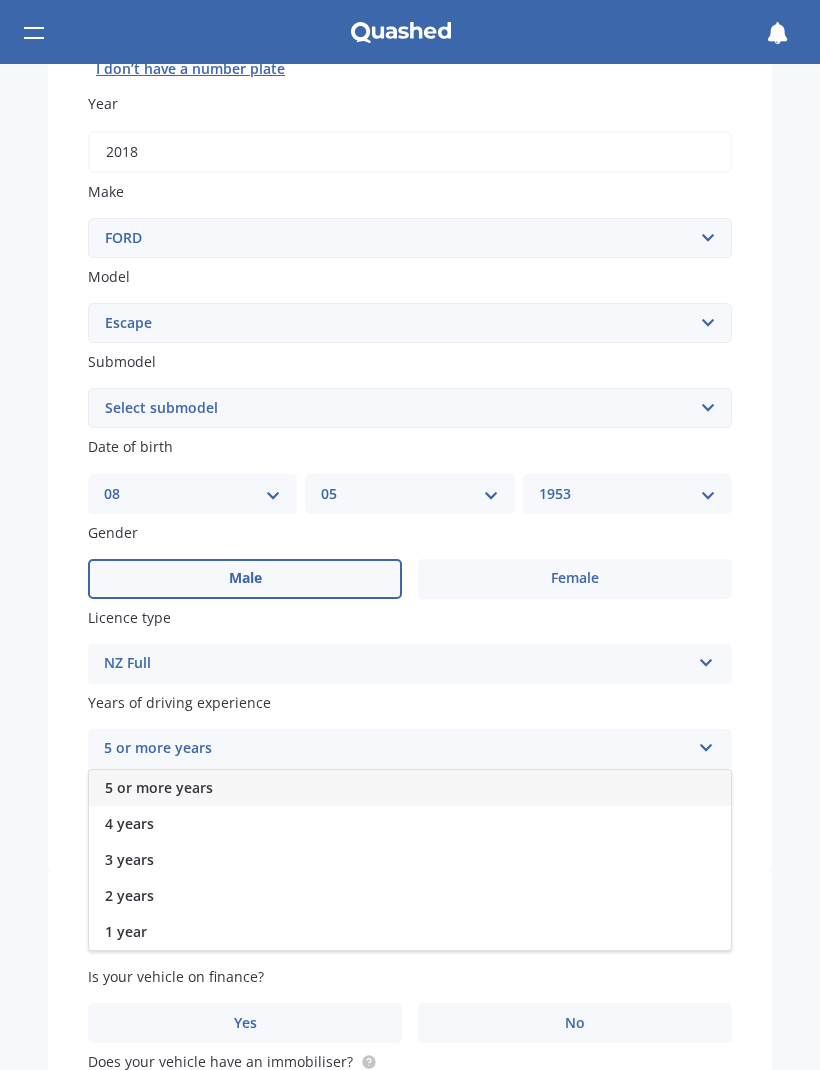 click on "5 or more years" at bounding box center [410, 788] 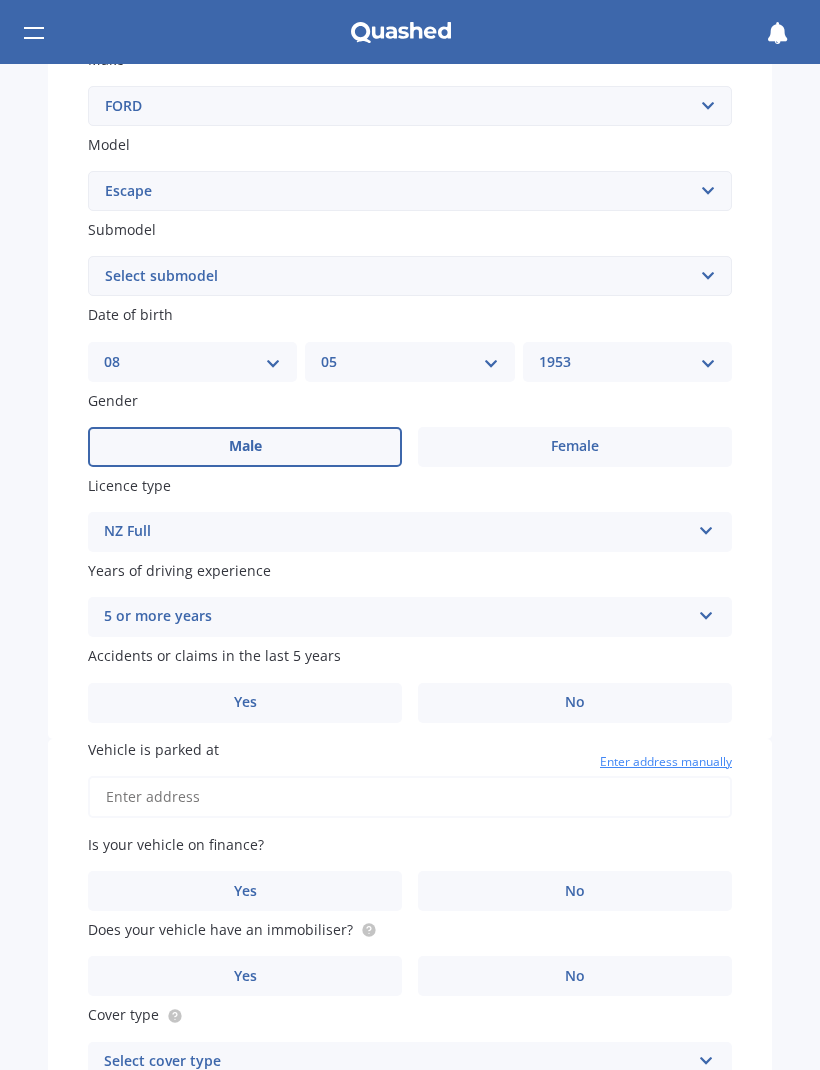 scroll, scrollTop: 424, scrollLeft: 0, axis: vertical 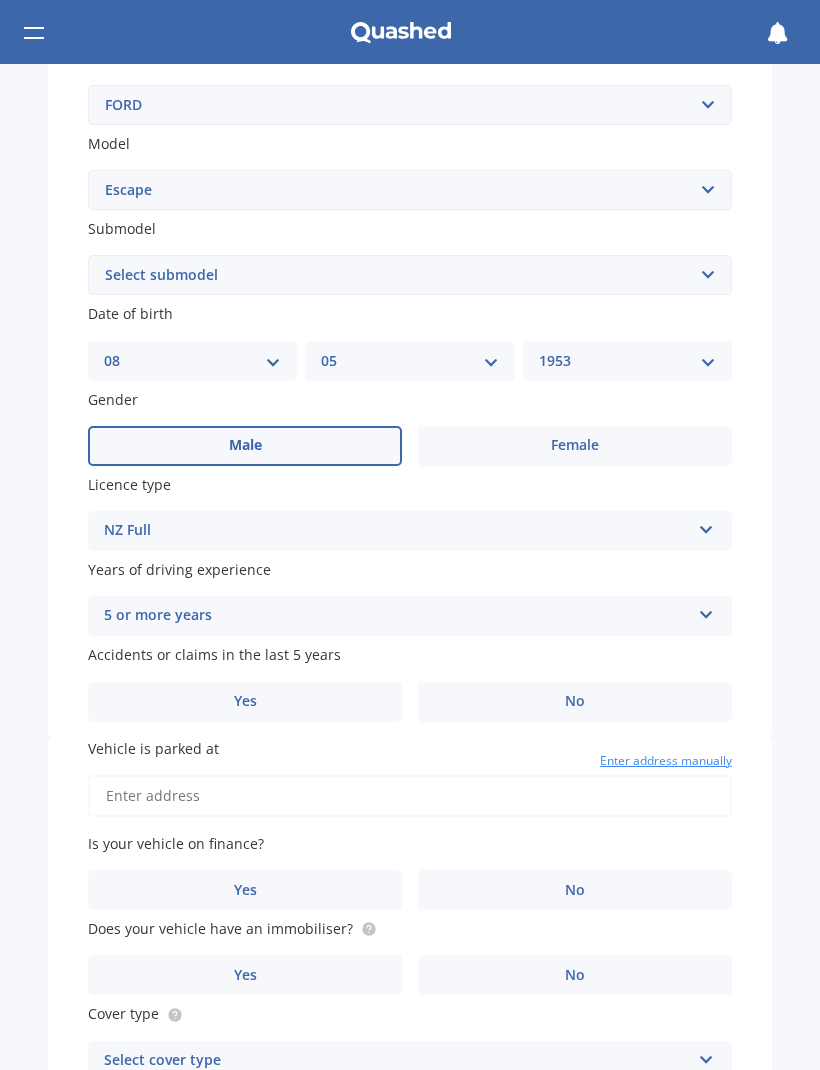 click on "No" at bounding box center (245, 445) 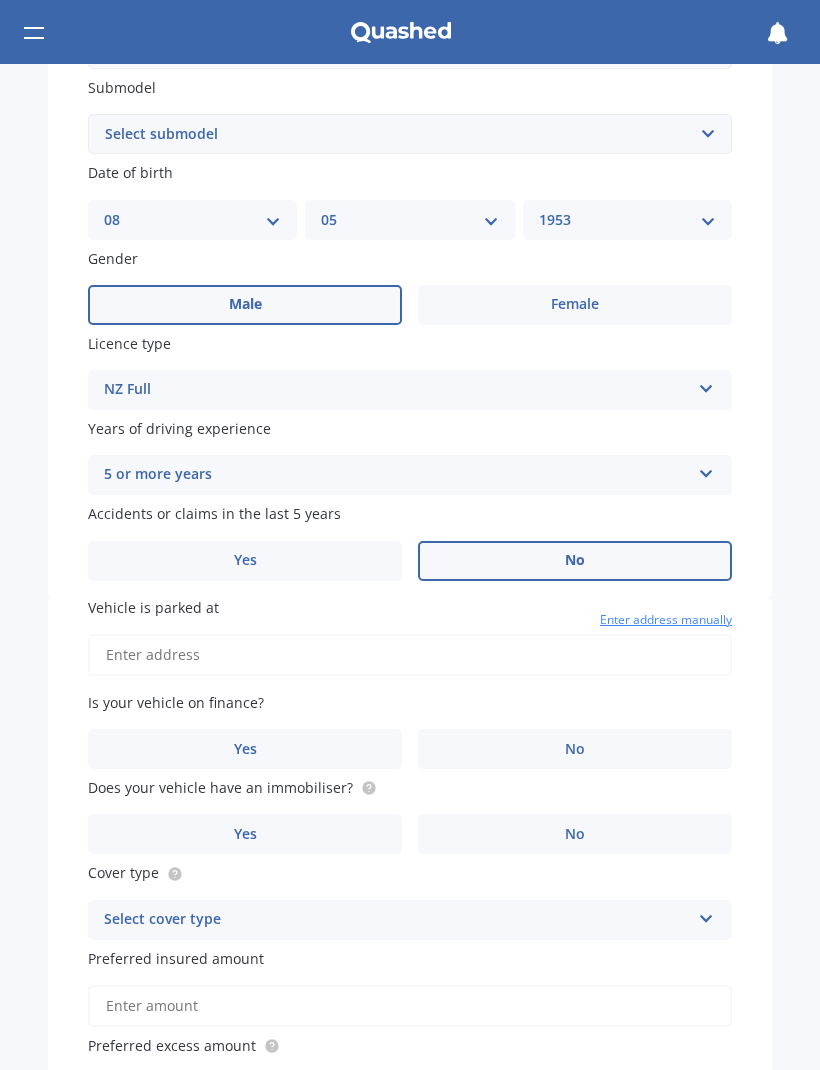 scroll, scrollTop: 574, scrollLeft: 0, axis: vertical 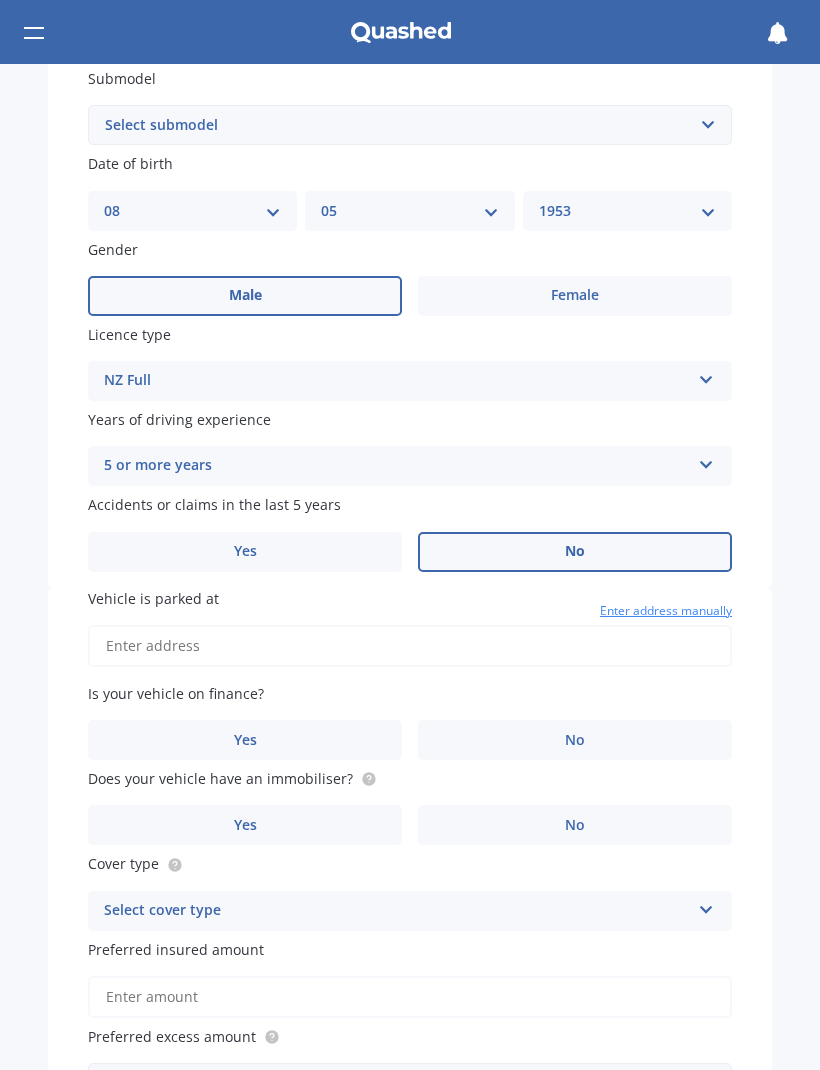 click on "Vehicle is parked at" at bounding box center (410, 646) 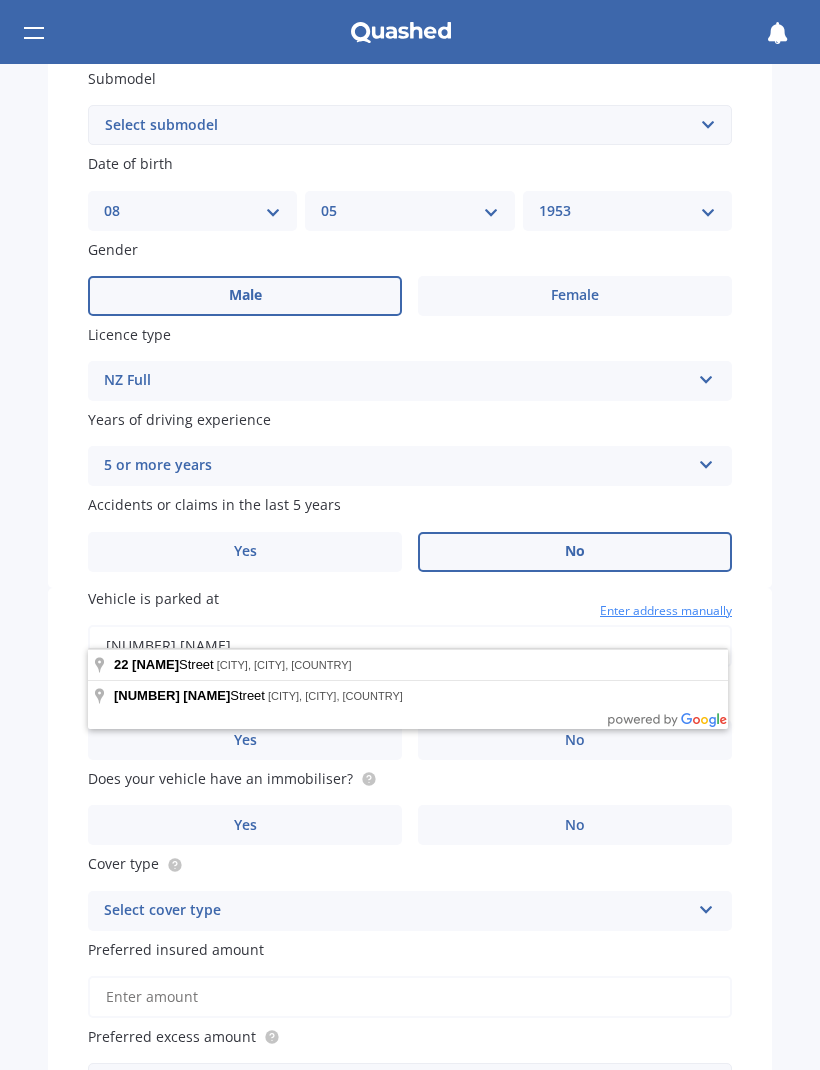 type on "[NUMBER] [NAME]" 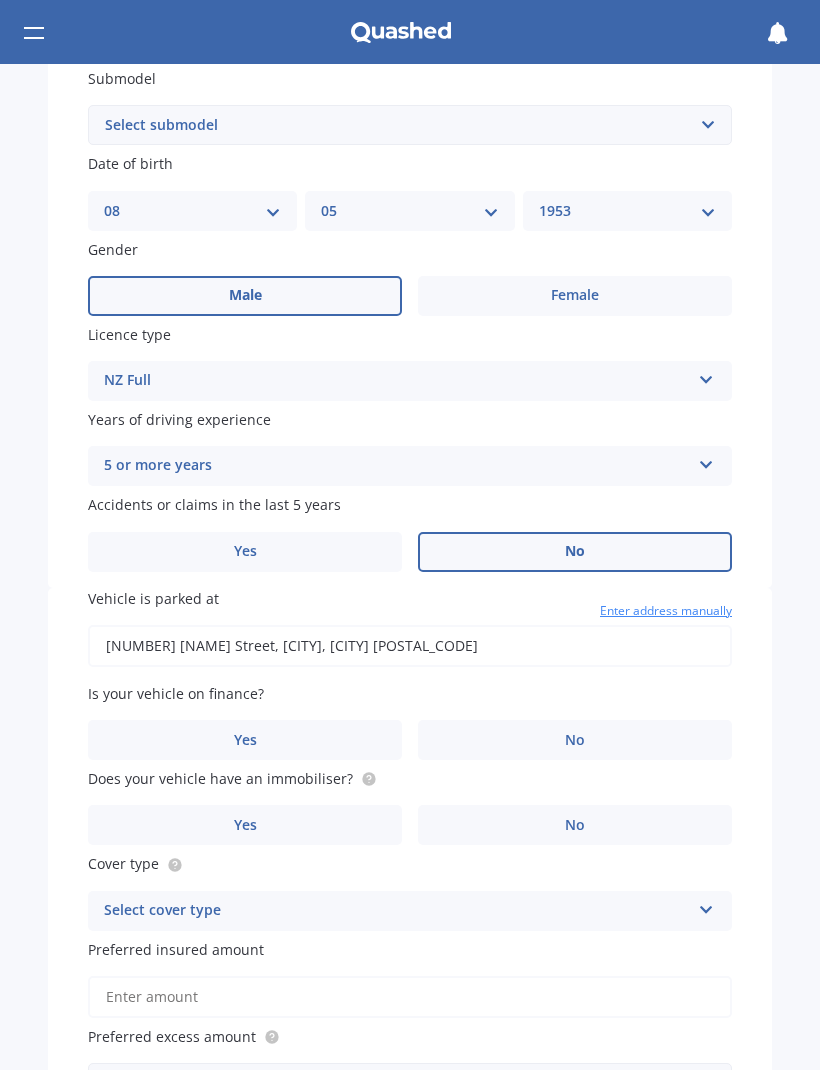 click on "No" at bounding box center [575, 296] 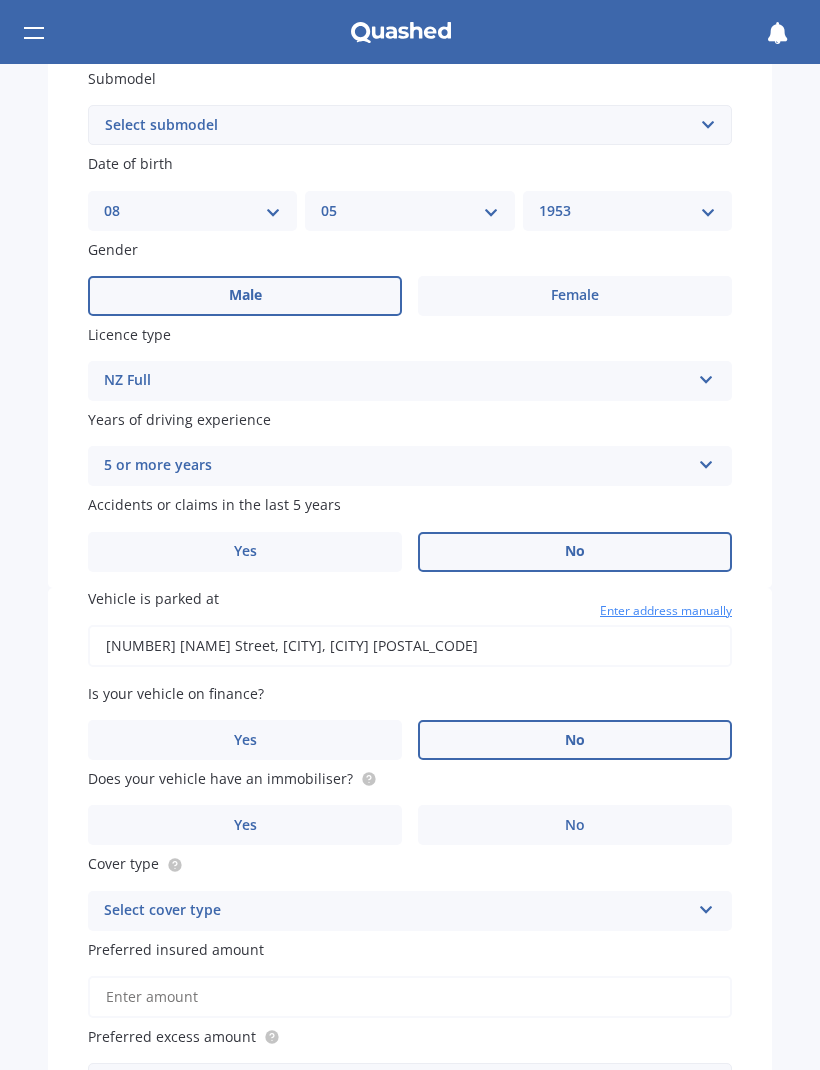 click on "No" at bounding box center [245, 295] 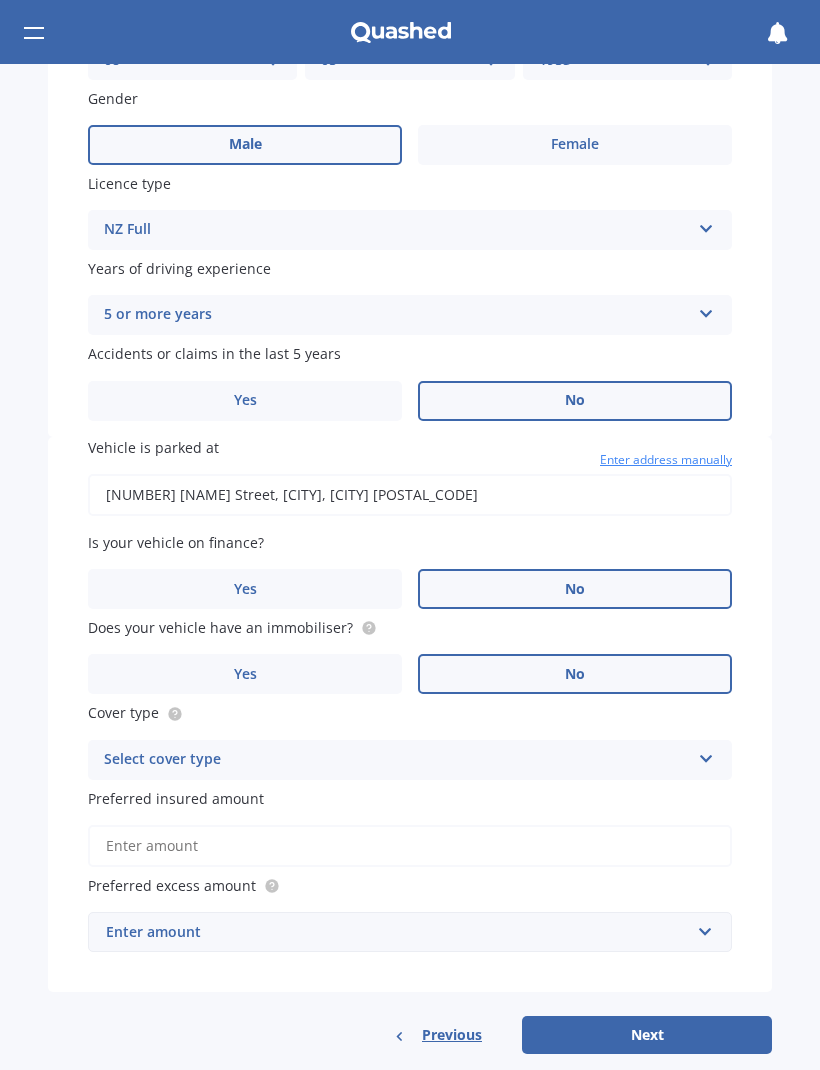 scroll, scrollTop: 723, scrollLeft: 0, axis: vertical 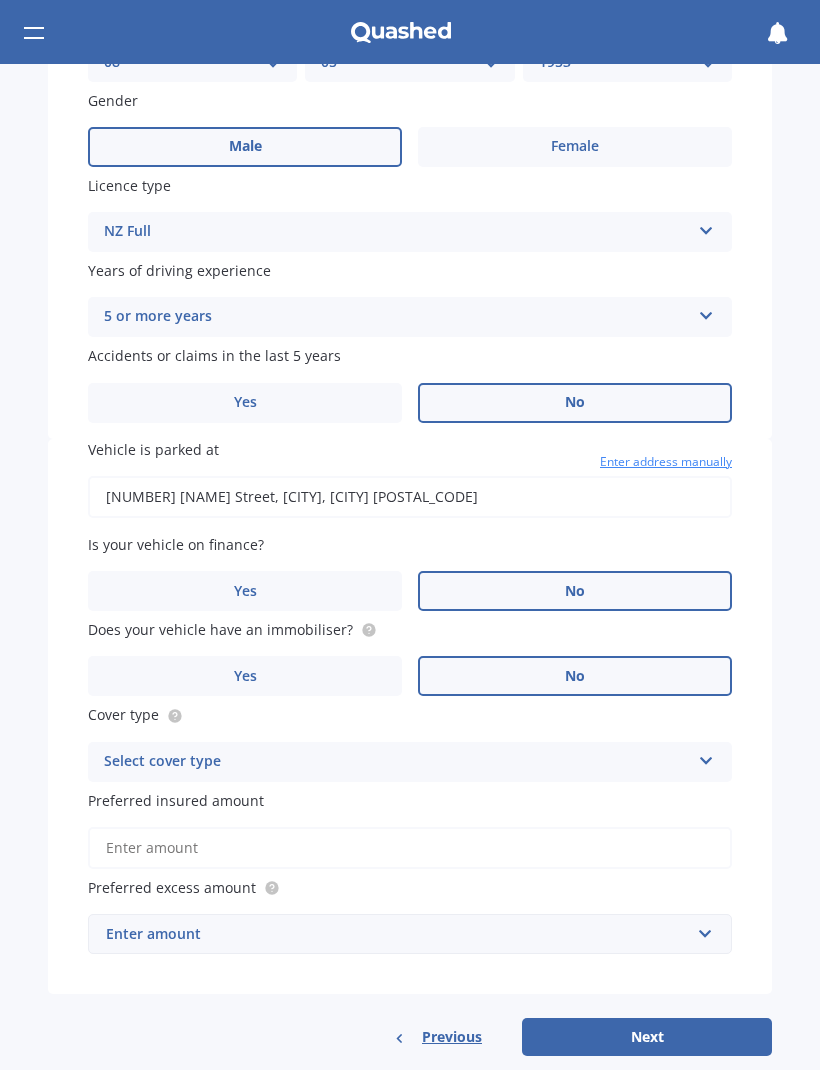 click at bounding box center [706, 227] 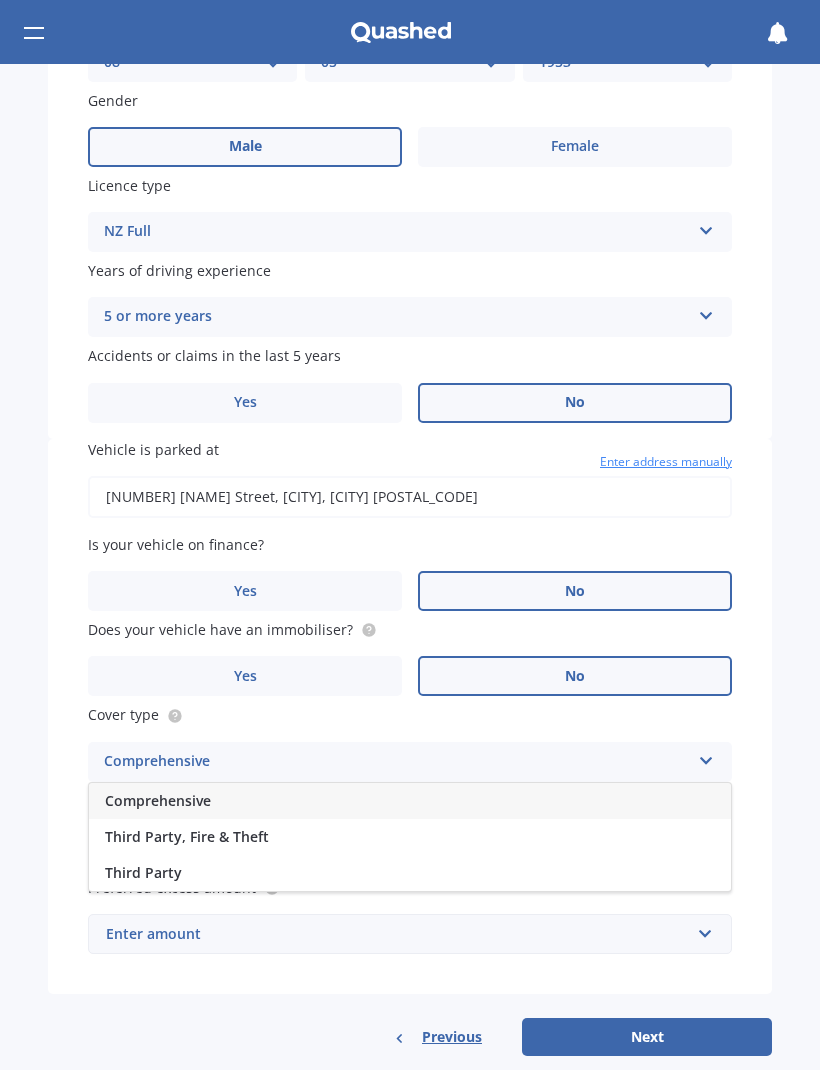 click on "Comprehensive" at bounding box center [410, 801] 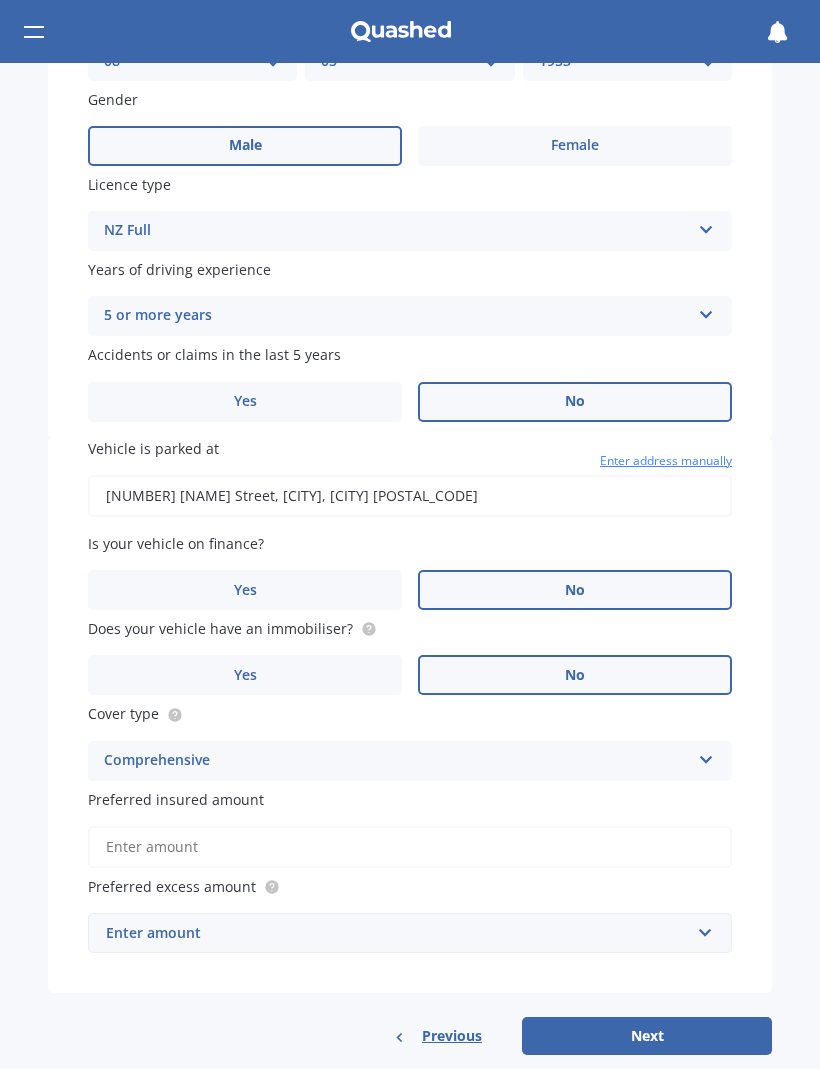 click on "Preferred insured amount" at bounding box center (410, 848) 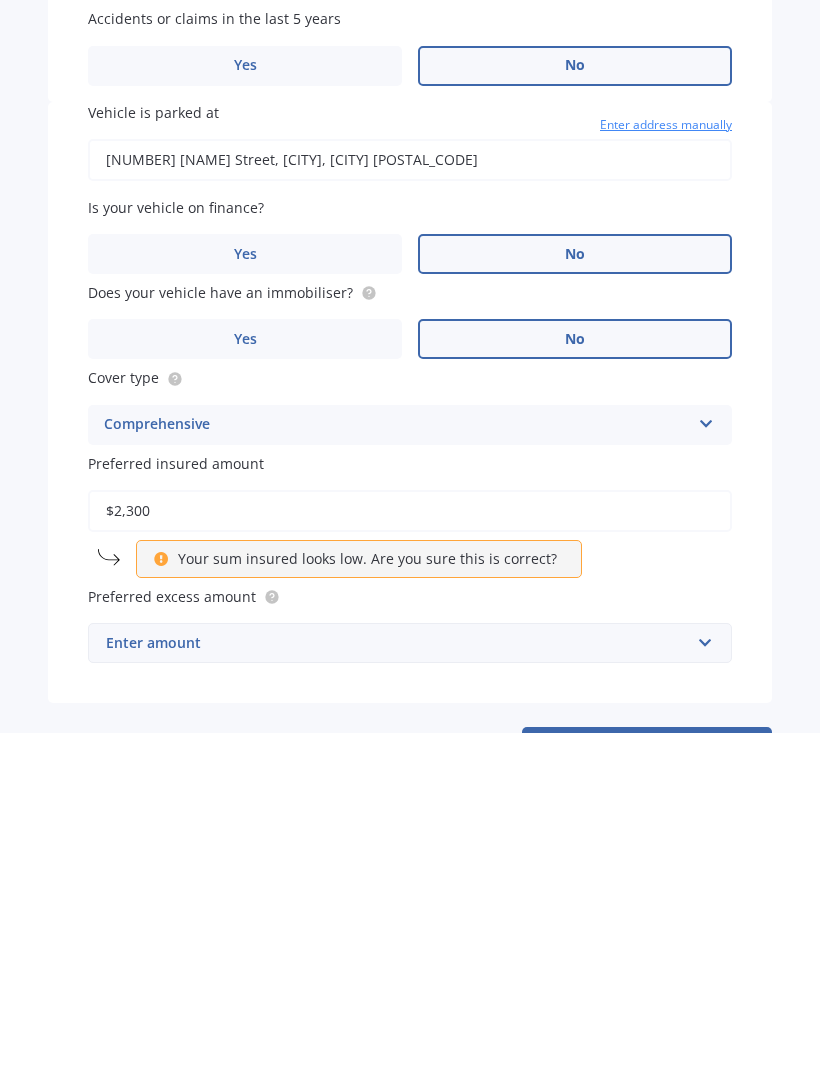 type on "$23,000" 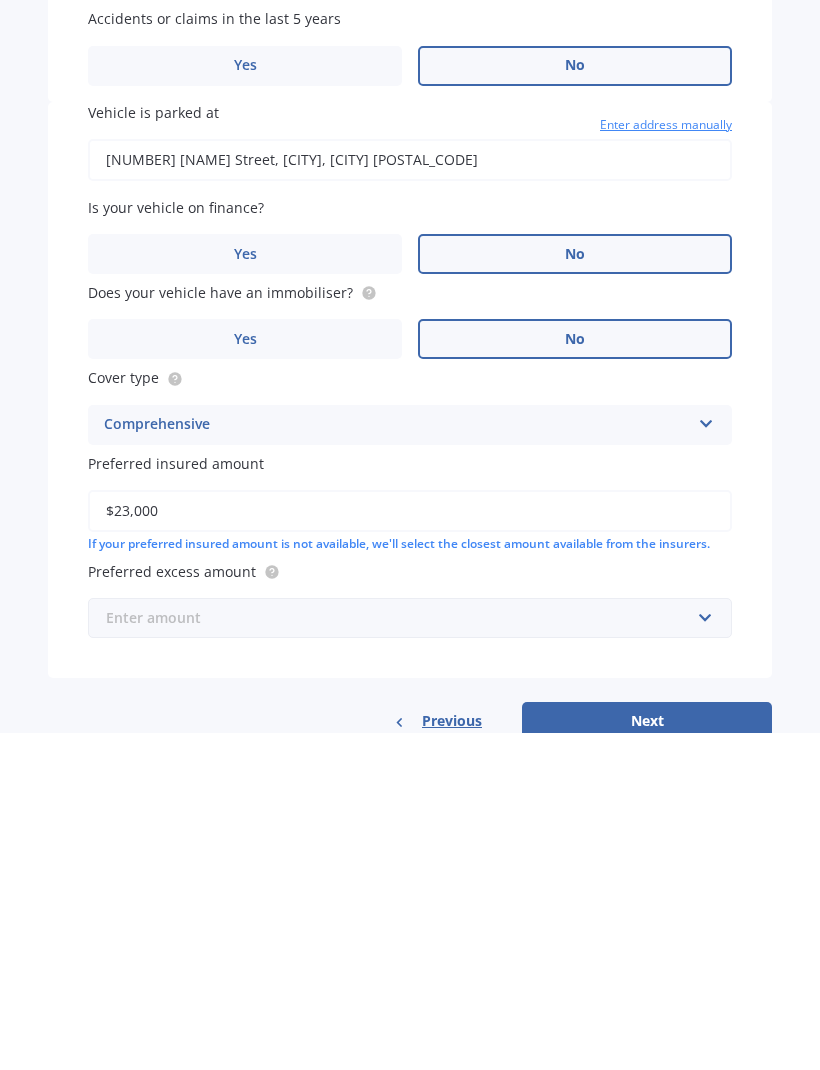 click at bounding box center [403, 955] 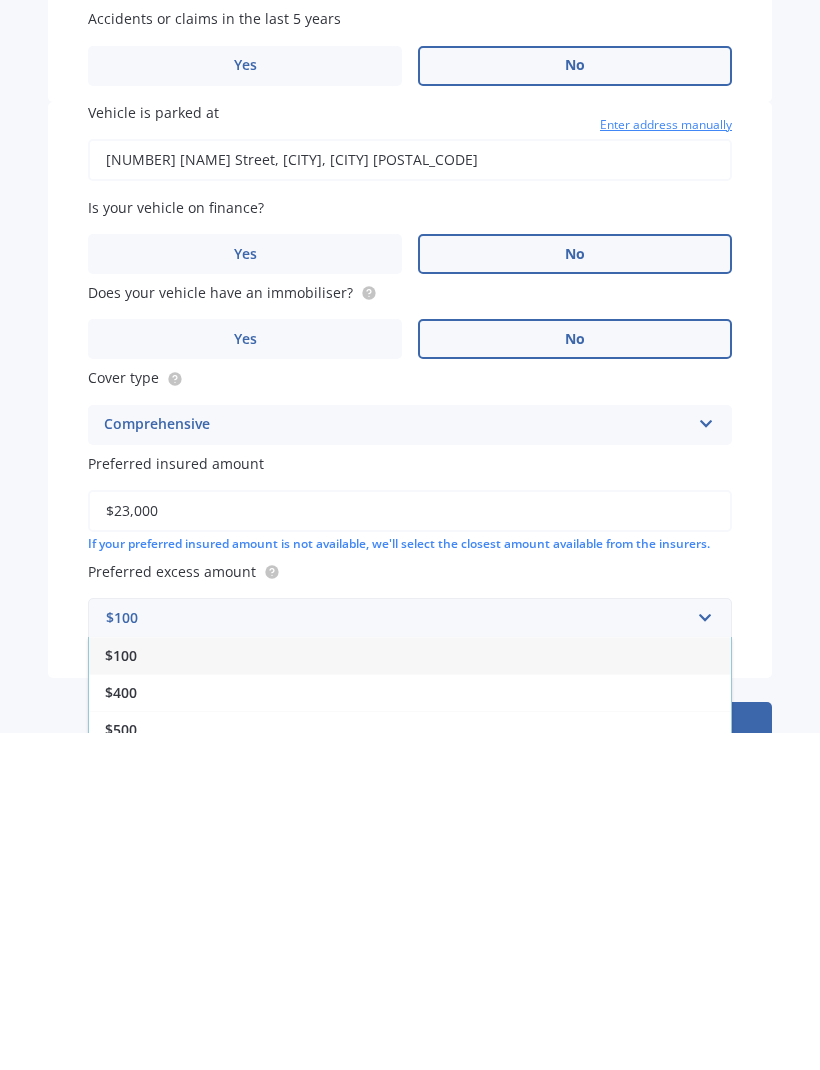click on "$400" at bounding box center [410, 1029] 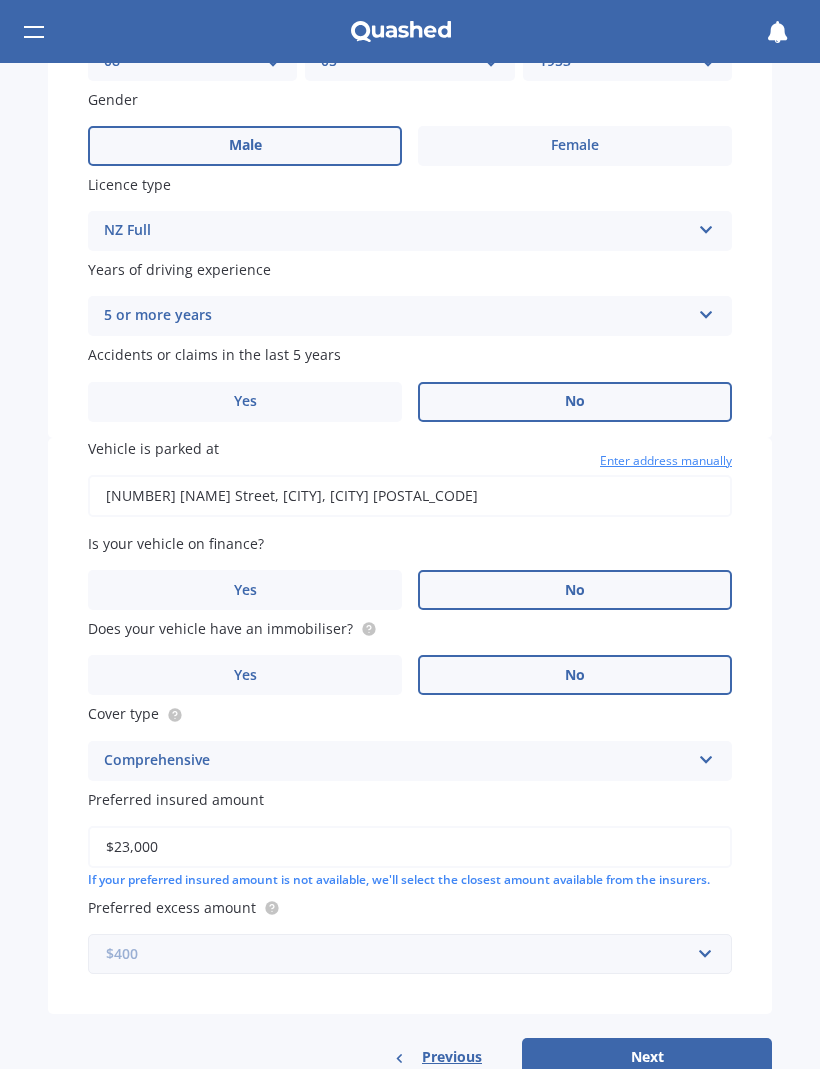 click at bounding box center (403, 955) 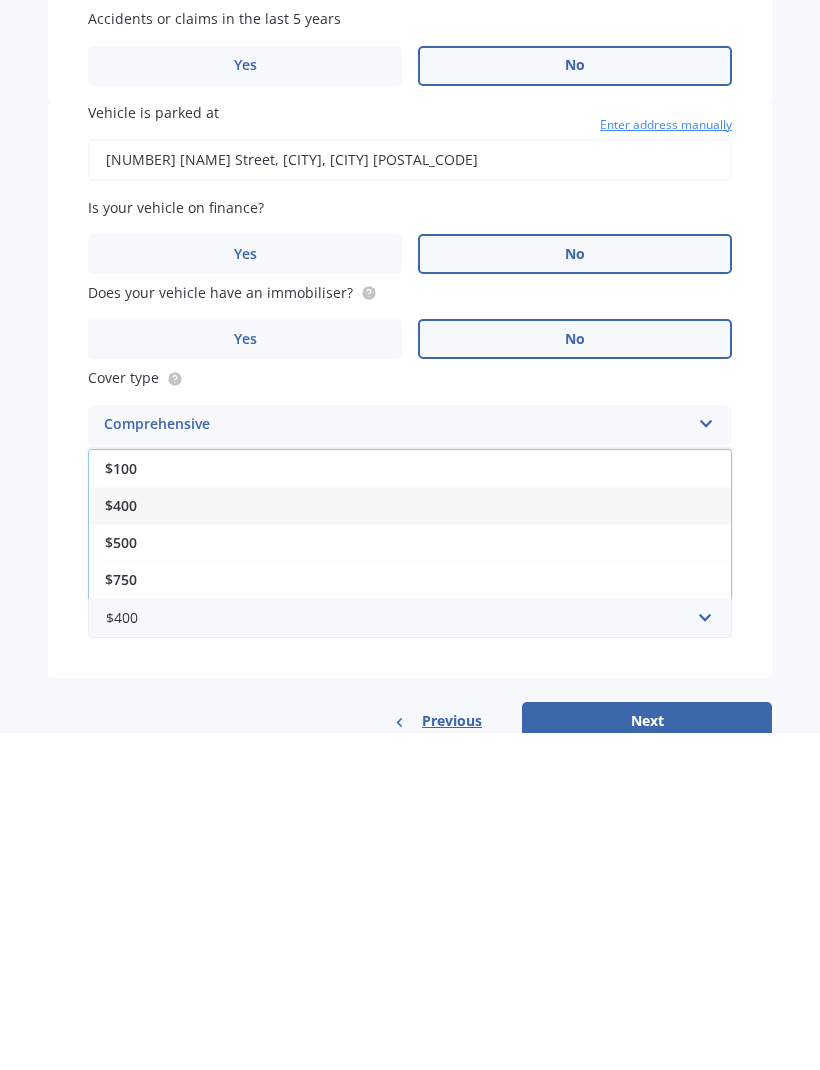 click on "$500" at bounding box center (410, 879) 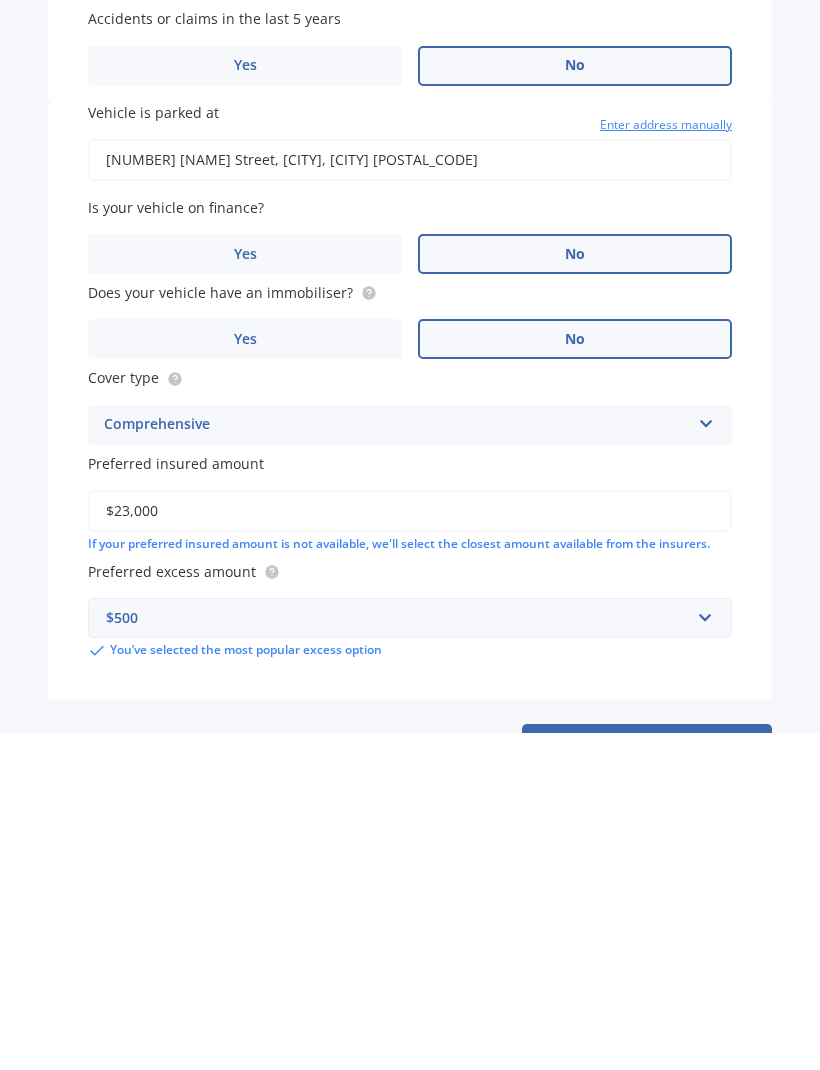 scroll, scrollTop: 0, scrollLeft: 0, axis: both 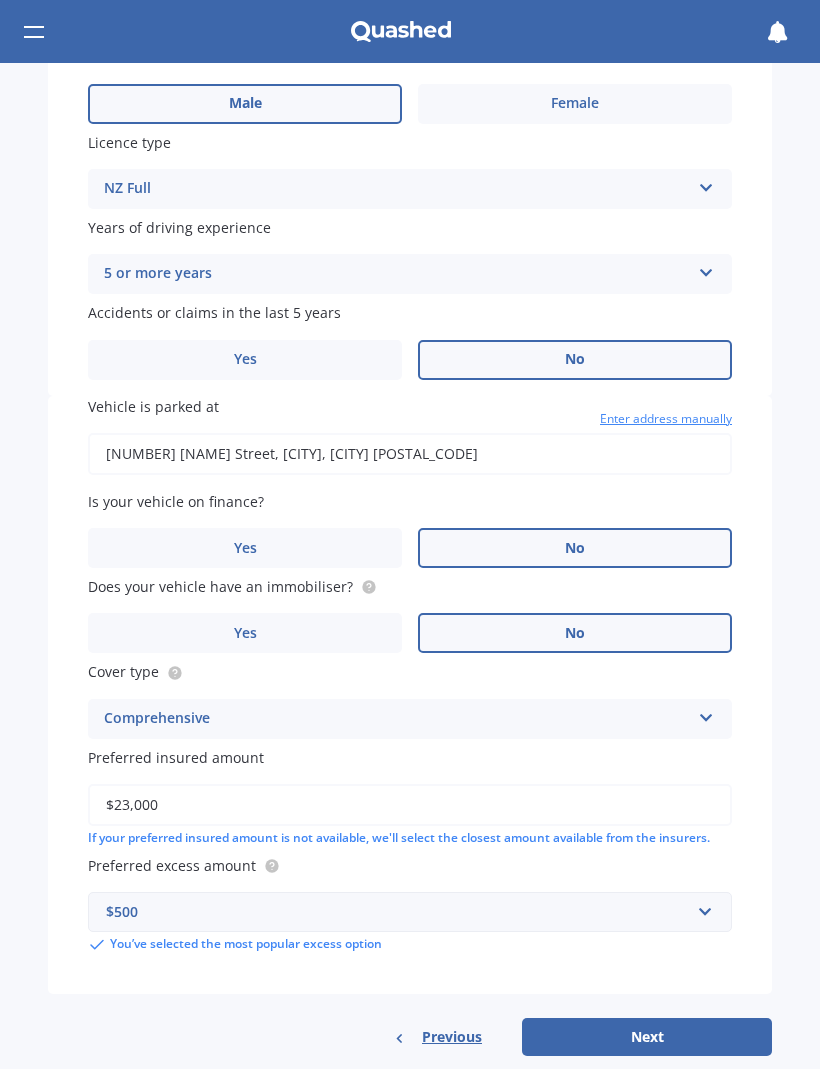 click on "Next" at bounding box center (647, 1038) 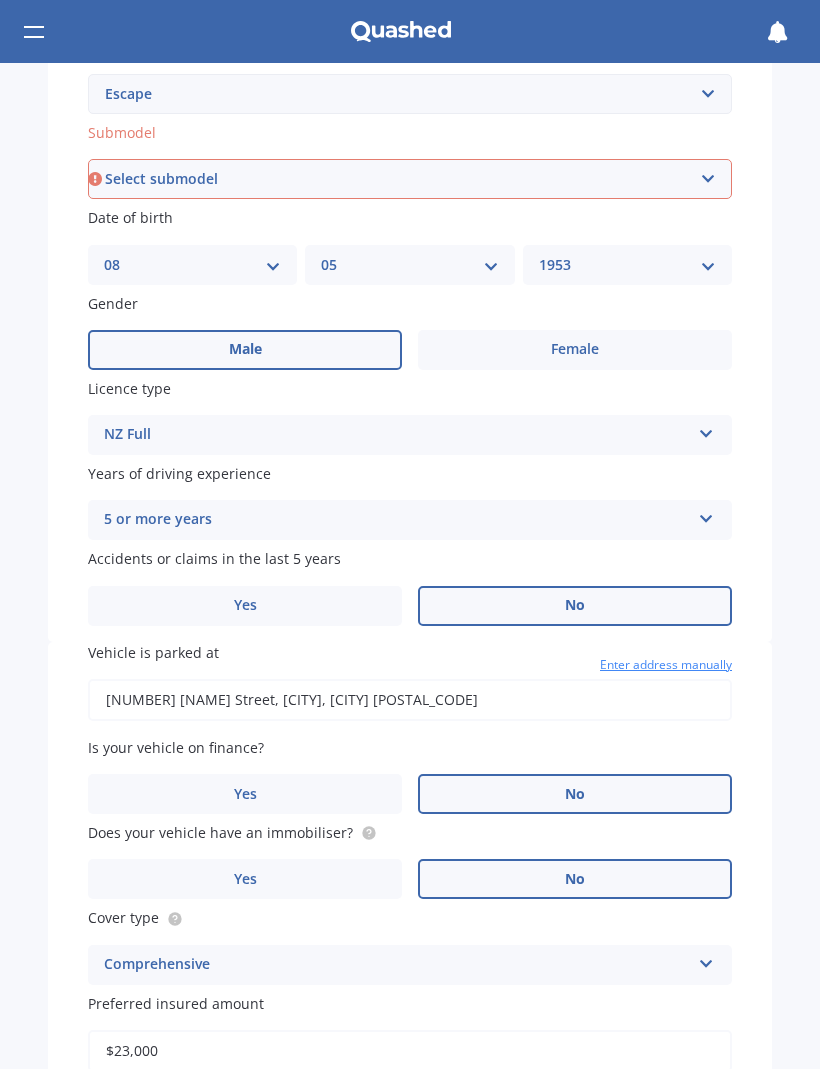 scroll, scrollTop: 515, scrollLeft: 0, axis: vertical 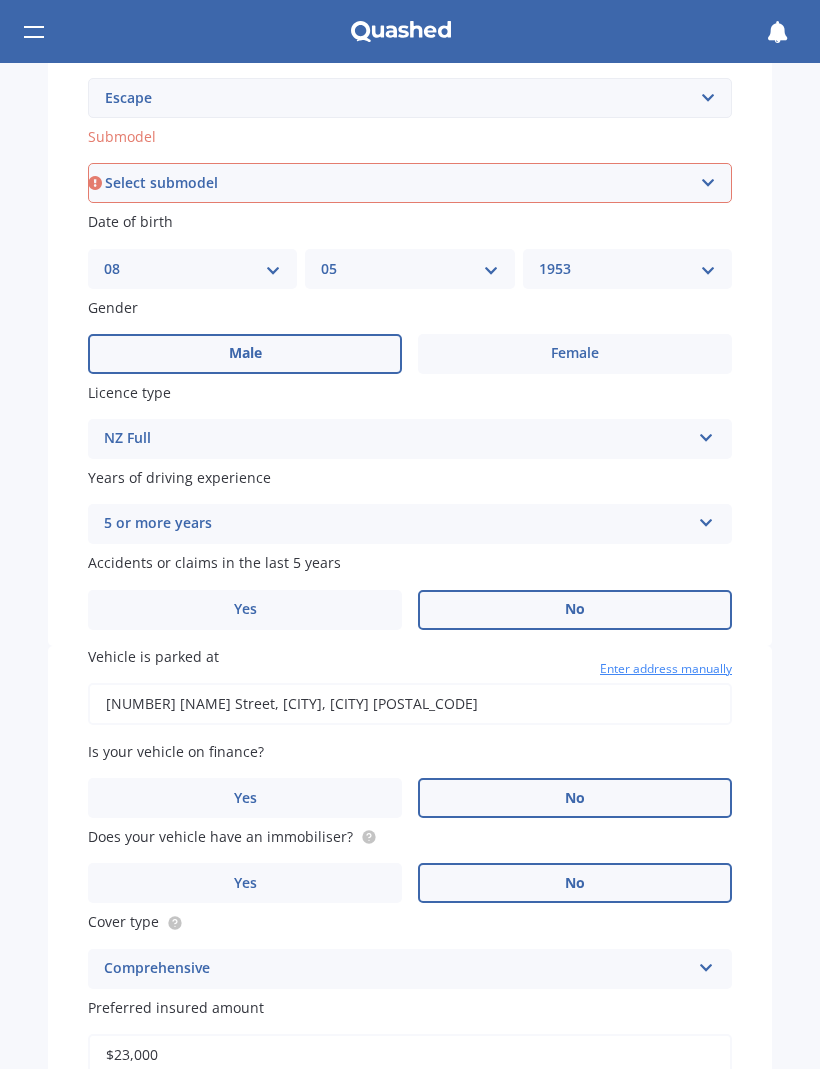 click on "Select submodel 3.0 V6 4 cyl All others Ambiente EcoBoost Hybrid ST-LINE 2.0P/4WD/6AT Titanium 4WD Petrol Turbo Titanium Diesel Titanium EcoBoost Trend AWD Petrol Turbo Trend Diesel Trend EcoBoost" at bounding box center [410, 184] 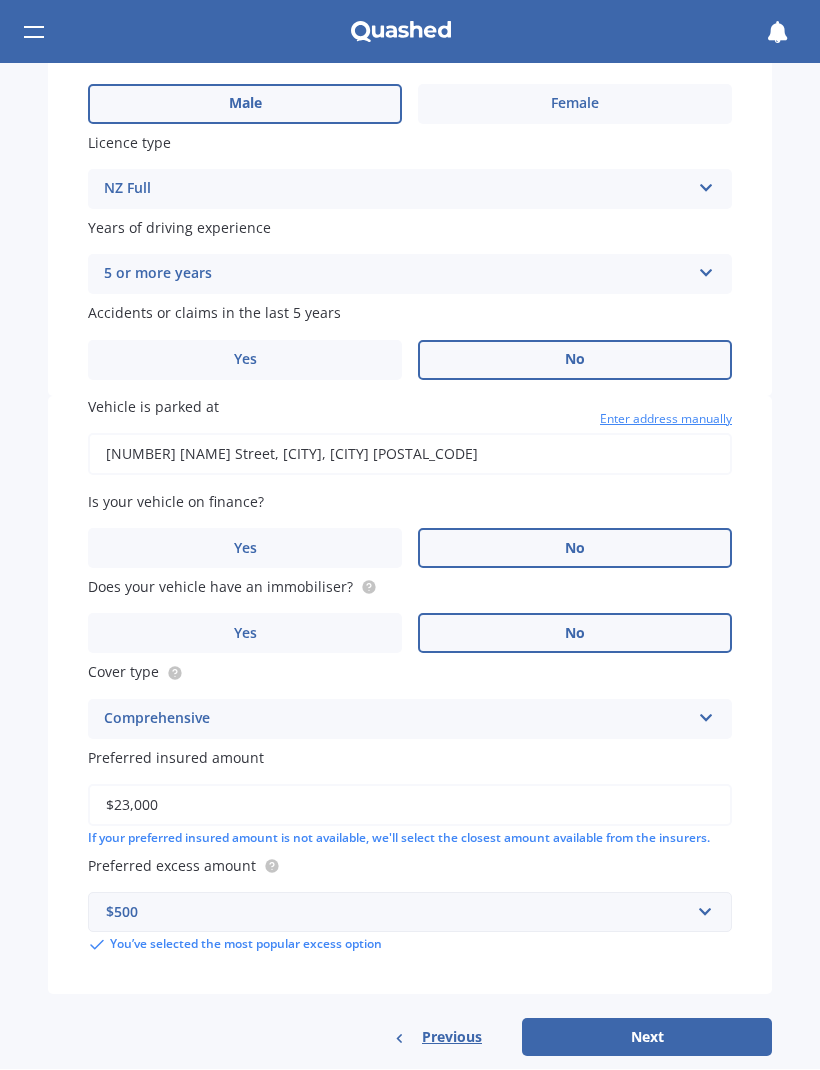 click on "Next" at bounding box center [647, 1038] 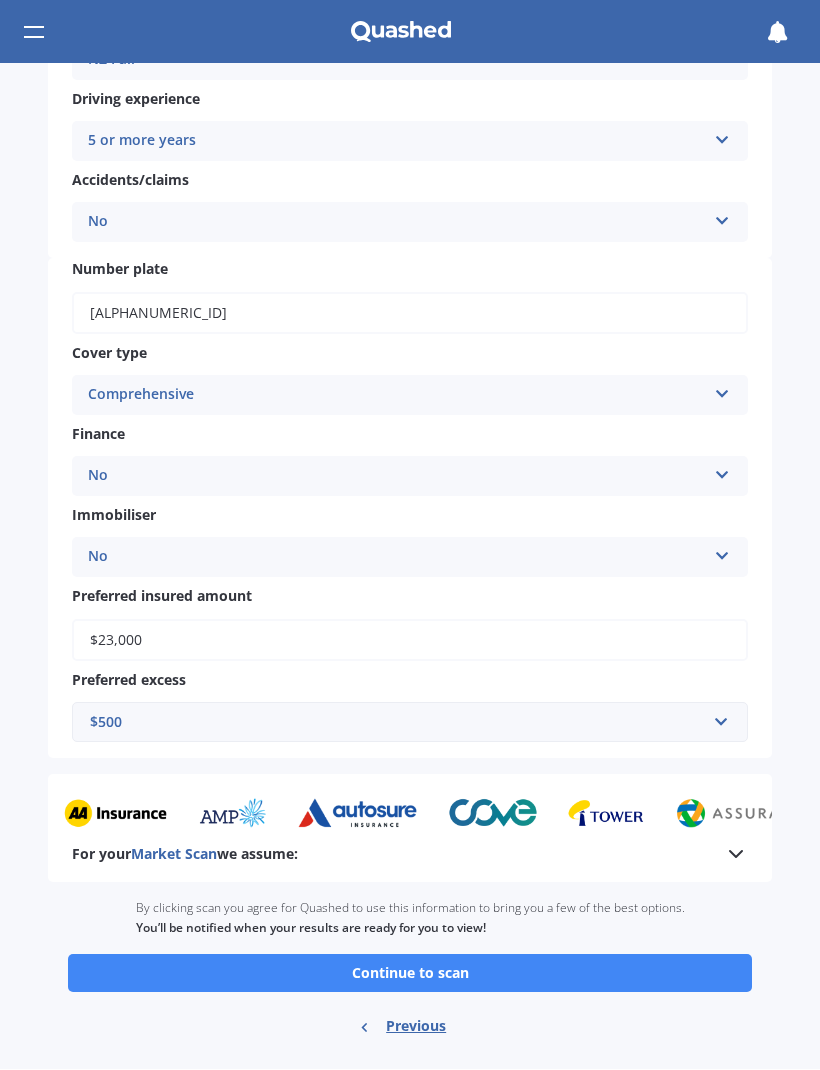 scroll, scrollTop: 475, scrollLeft: 0, axis: vertical 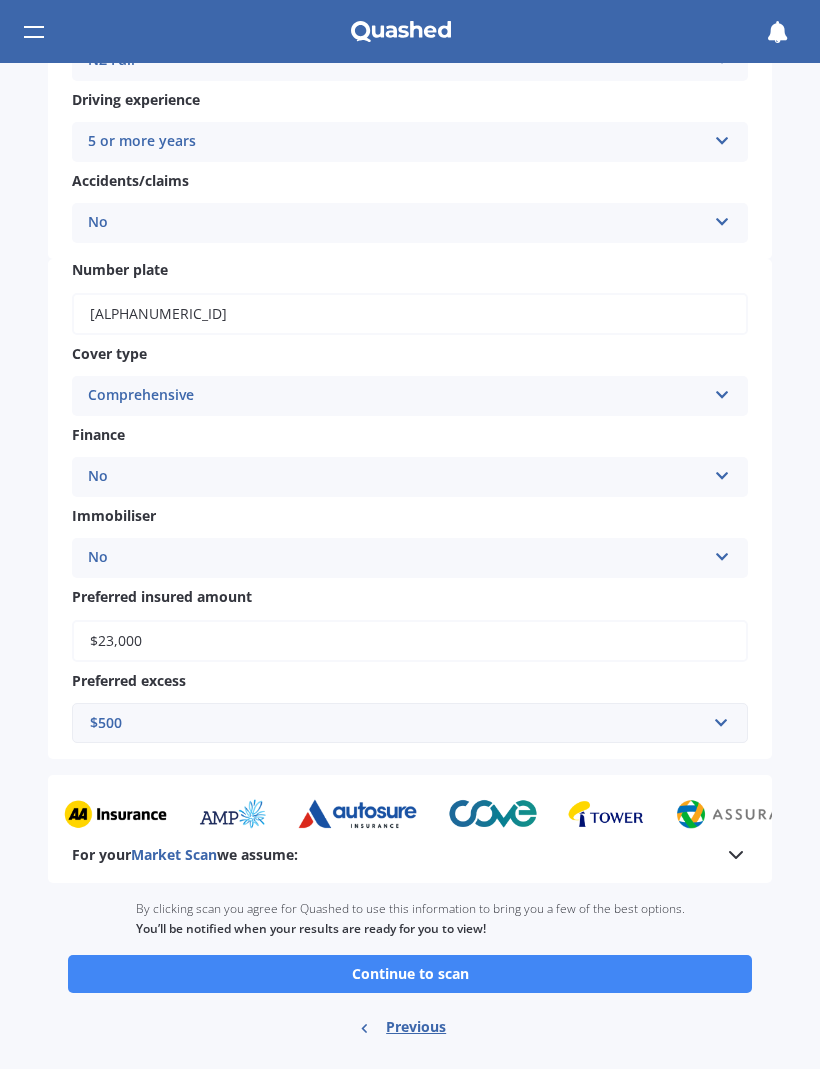 click at bounding box center (736, 856) 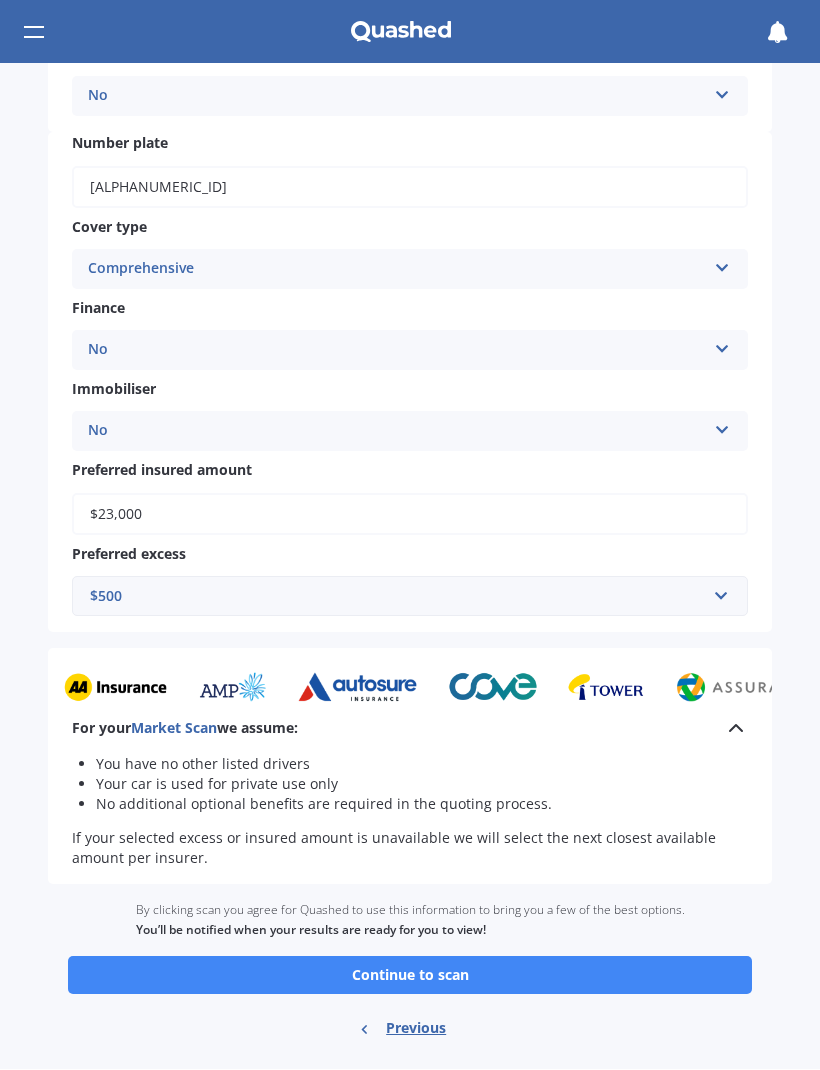 scroll, scrollTop: 601, scrollLeft: 0, axis: vertical 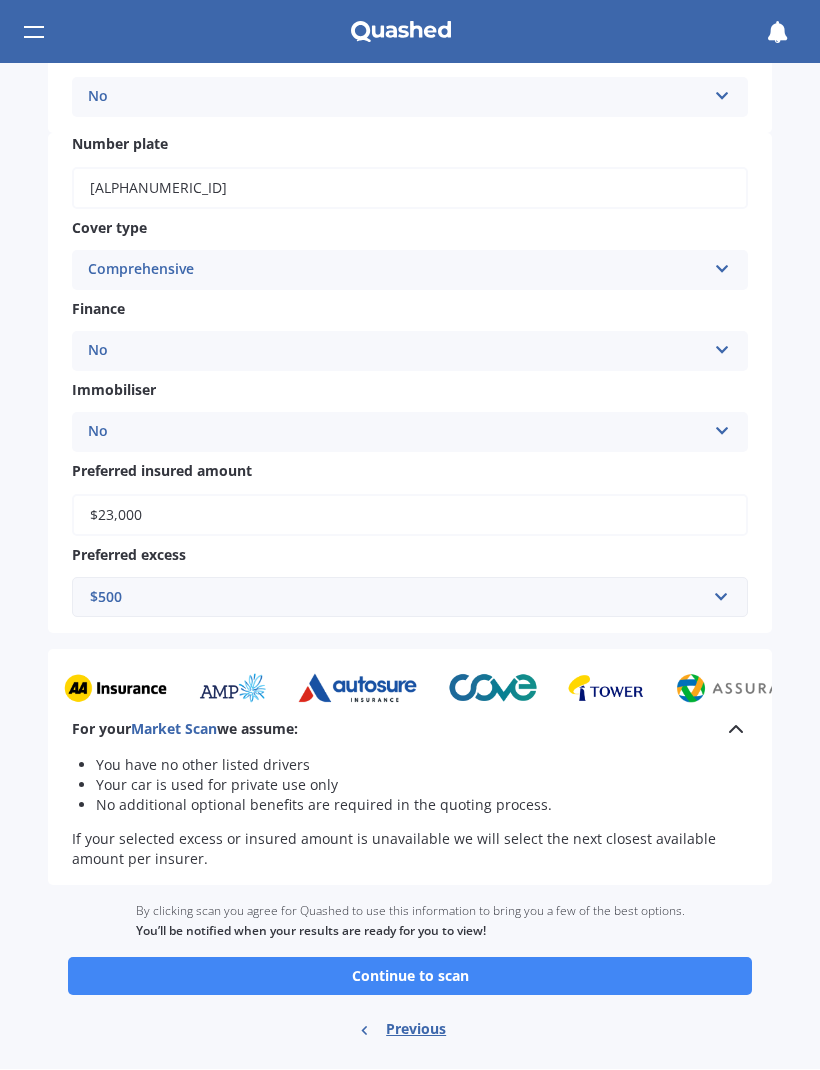 click on "Continue to scan" at bounding box center [410, 977] 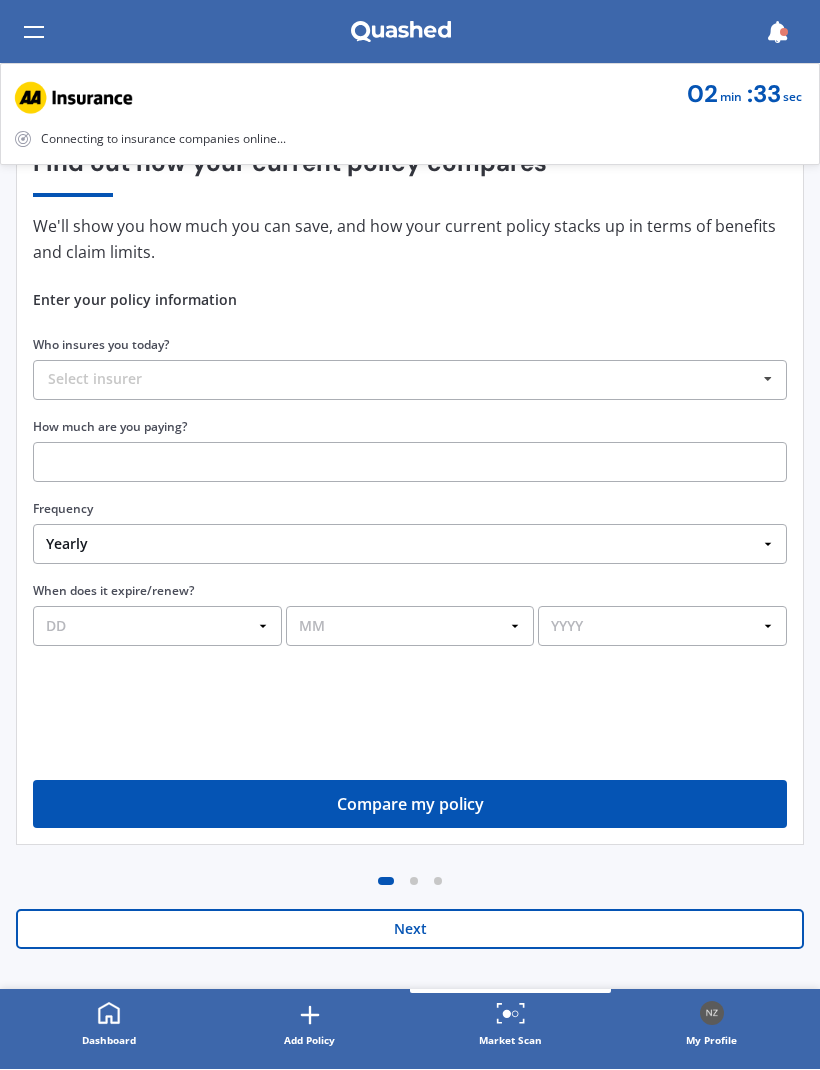 scroll, scrollTop: 0, scrollLeft: 0, axis: both 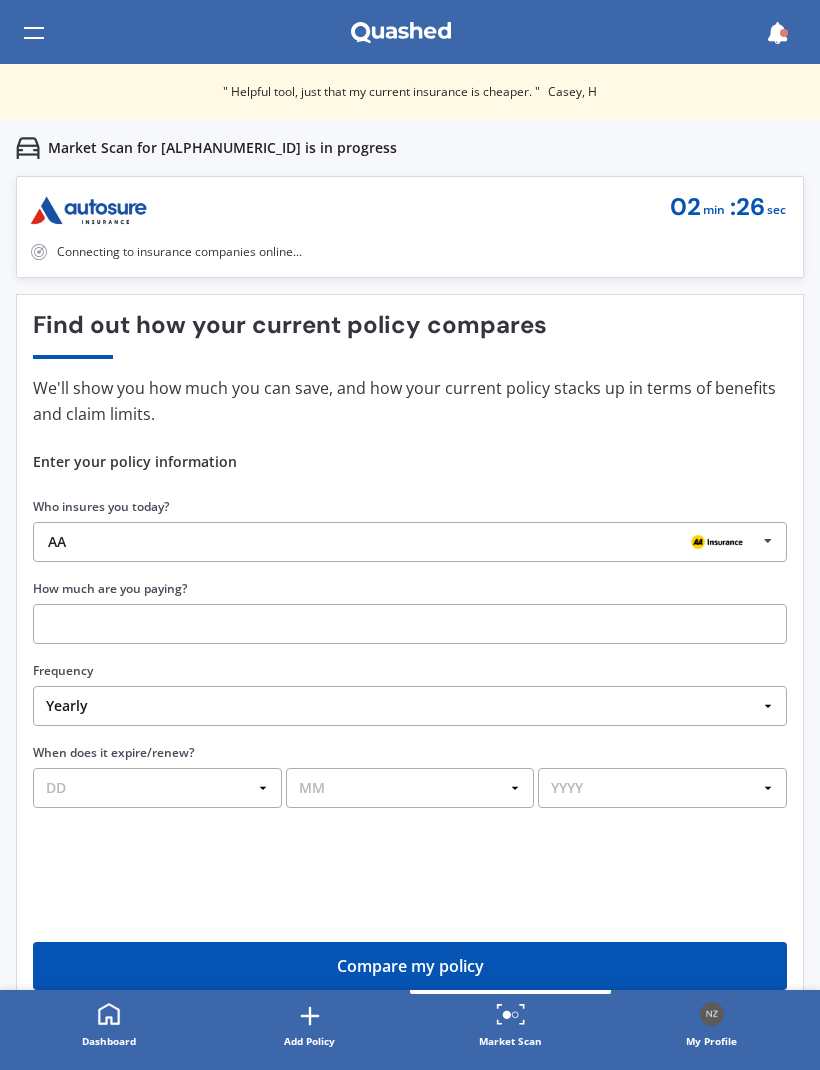 click at bounding box center (768, 541) 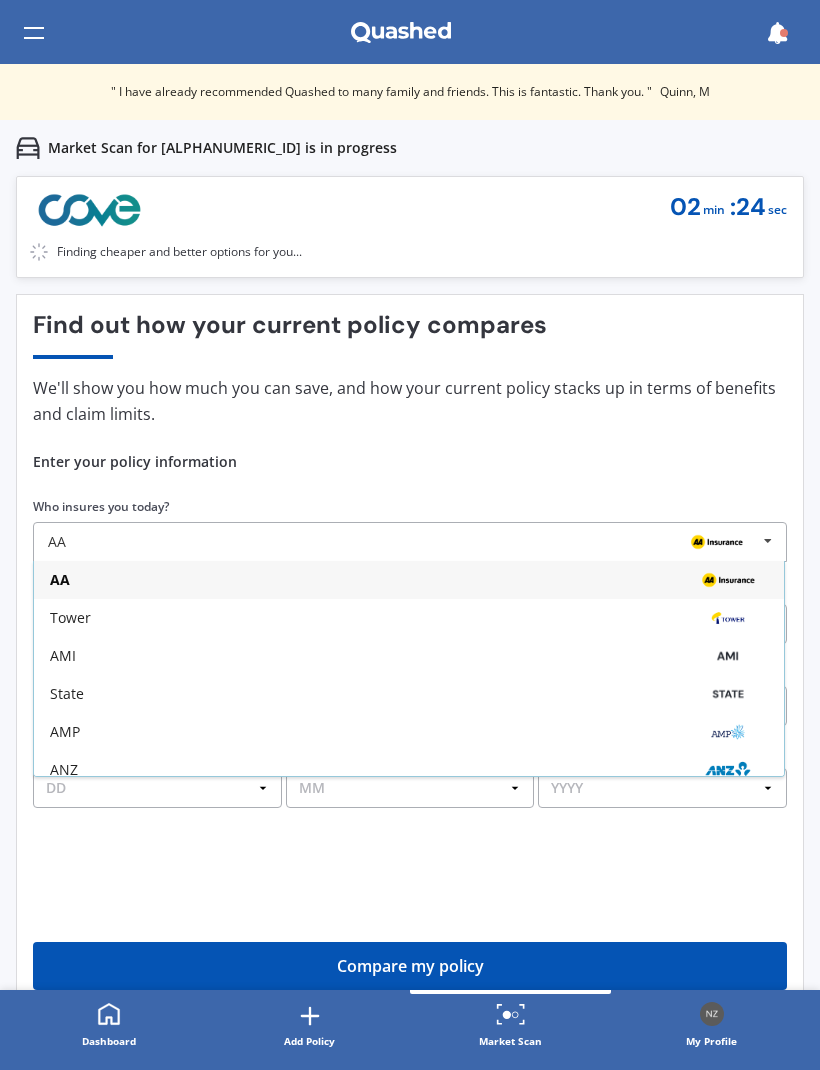 click on "AMI" at bounding box center (409, 580) 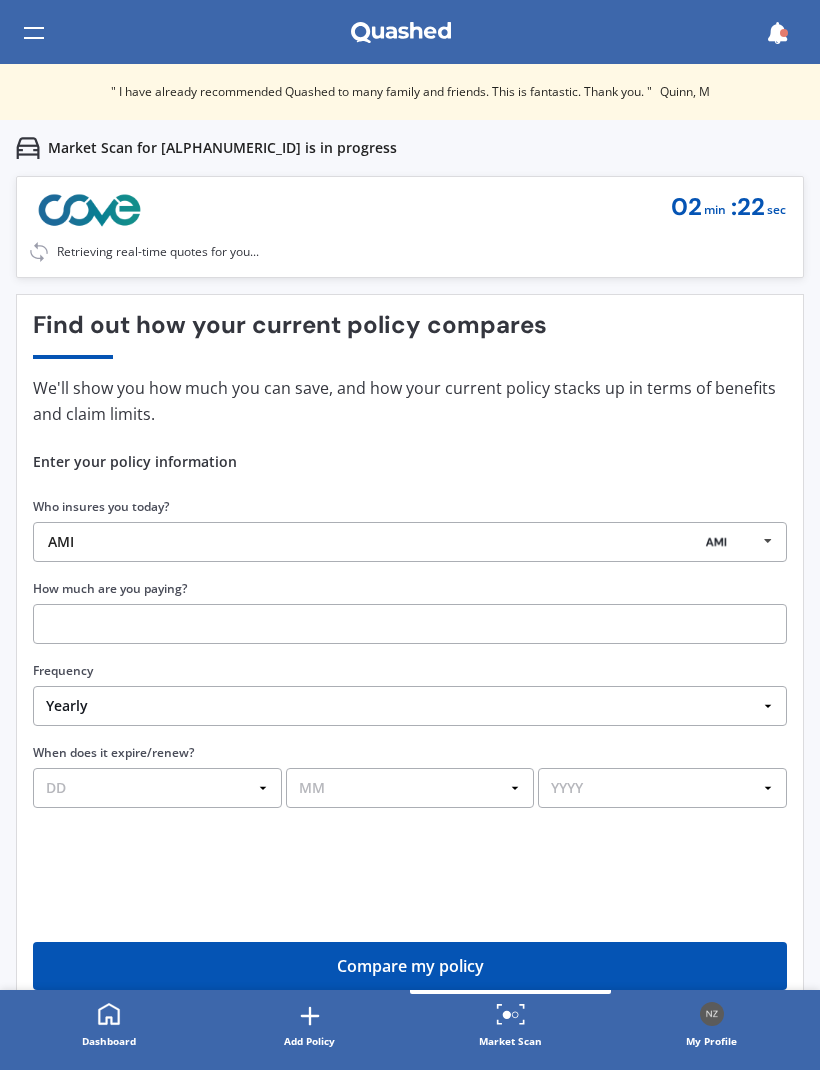 click at bounding box center [410, 624] 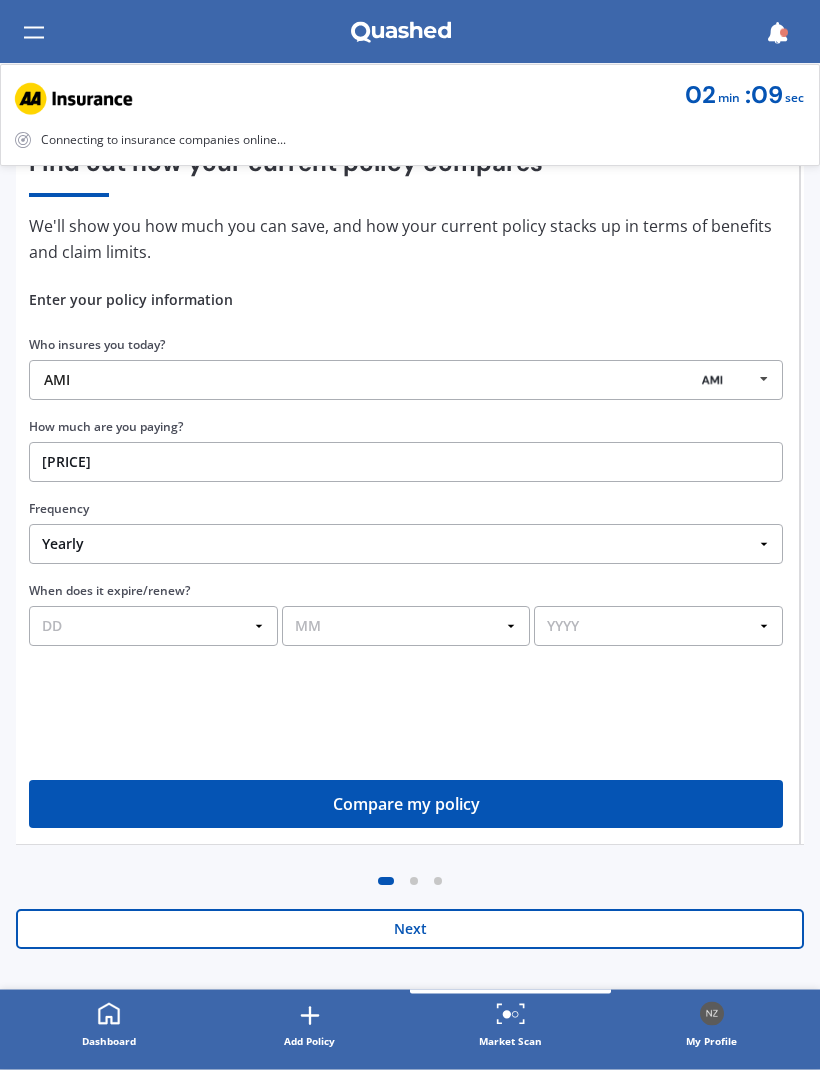 scroll, scrollTop: 162, scrollLeft: 0, axis: vertical 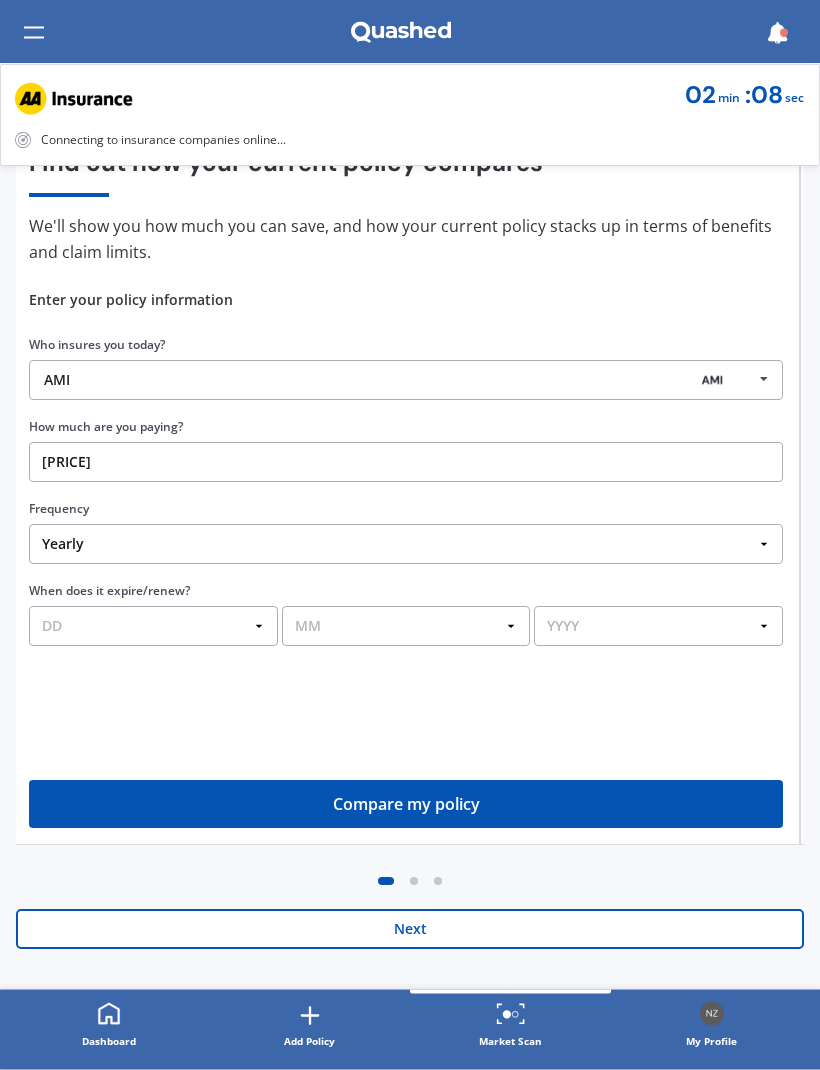 type on "[PRICE]" 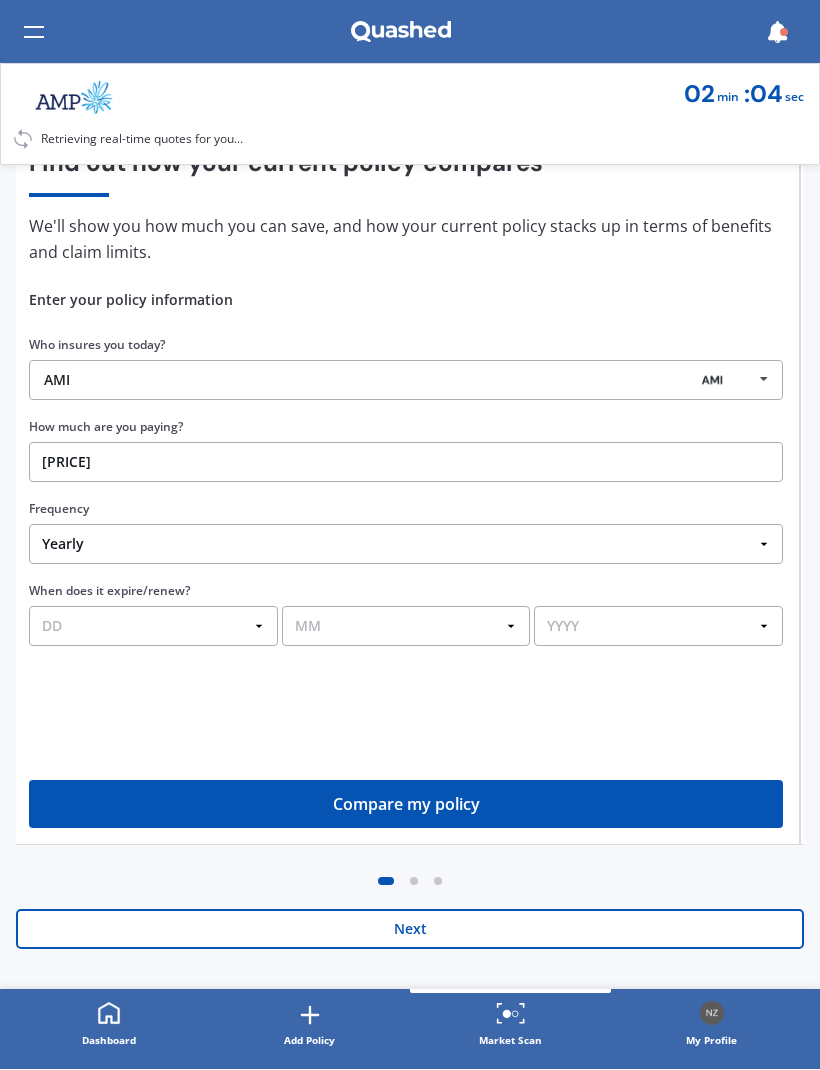 select on "08" 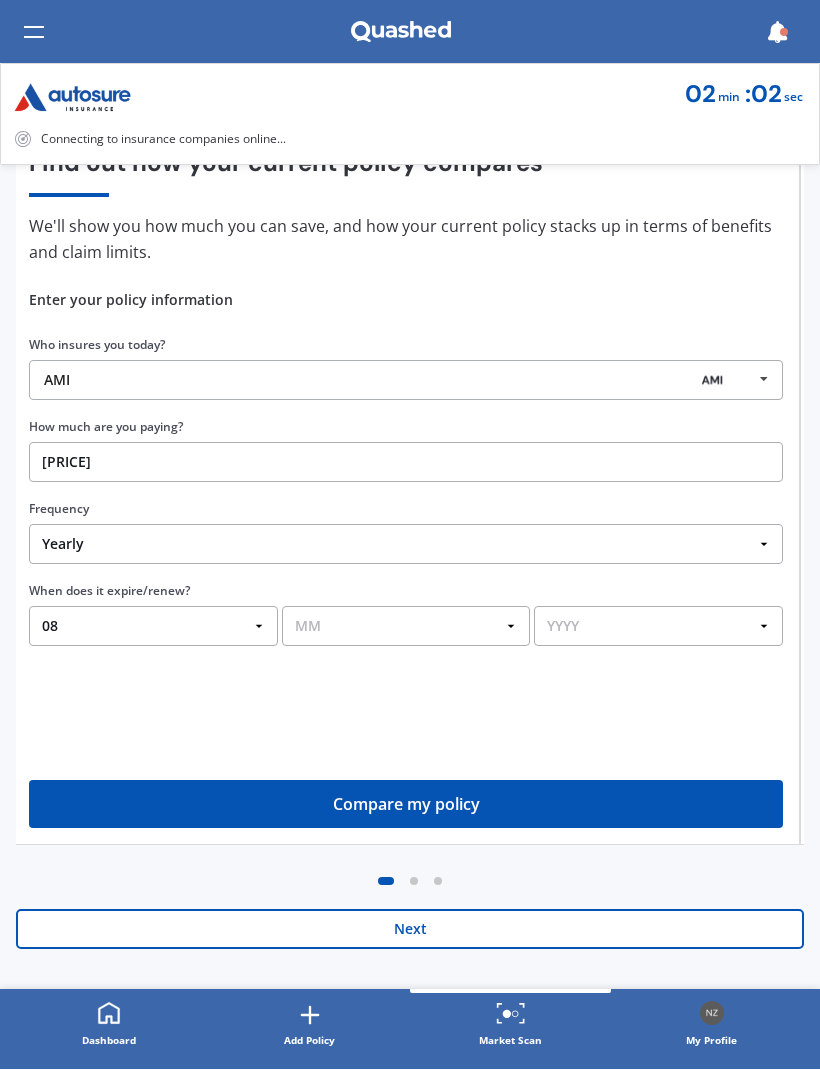 click on "MM 01 02 03 04 05 06 07 08 09 10 11 12" at bounding box center [406, 627] 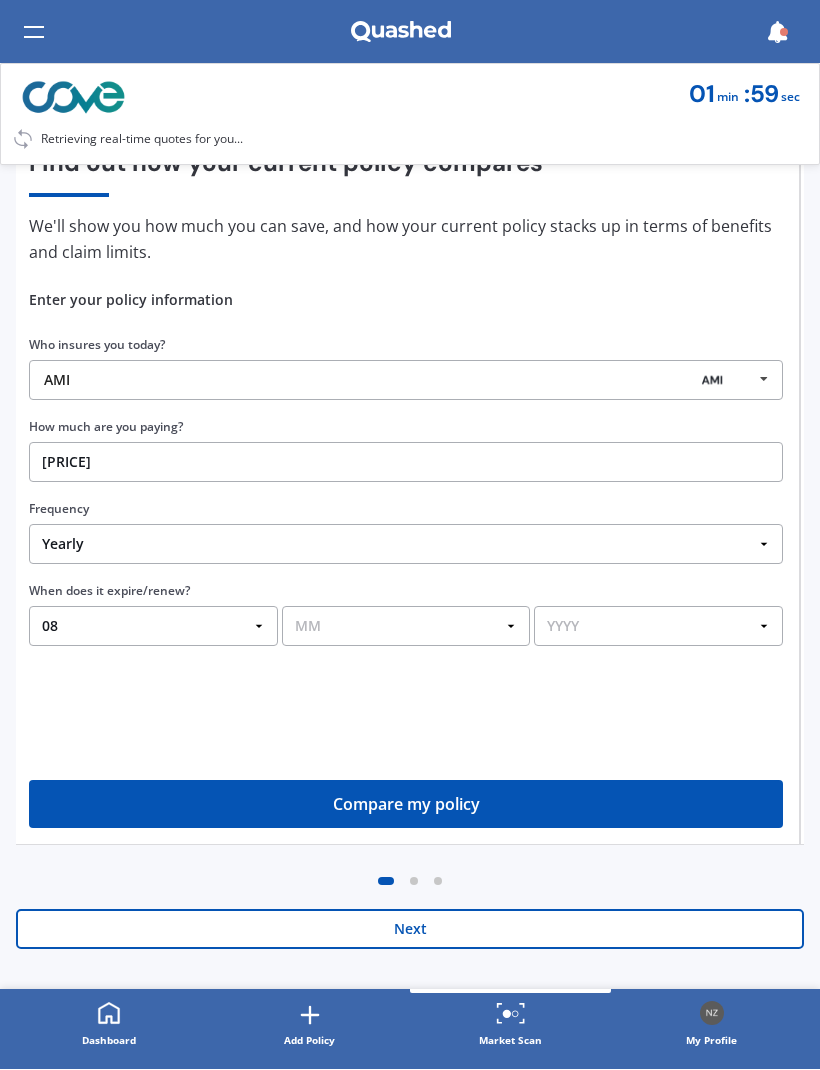 select on "08" 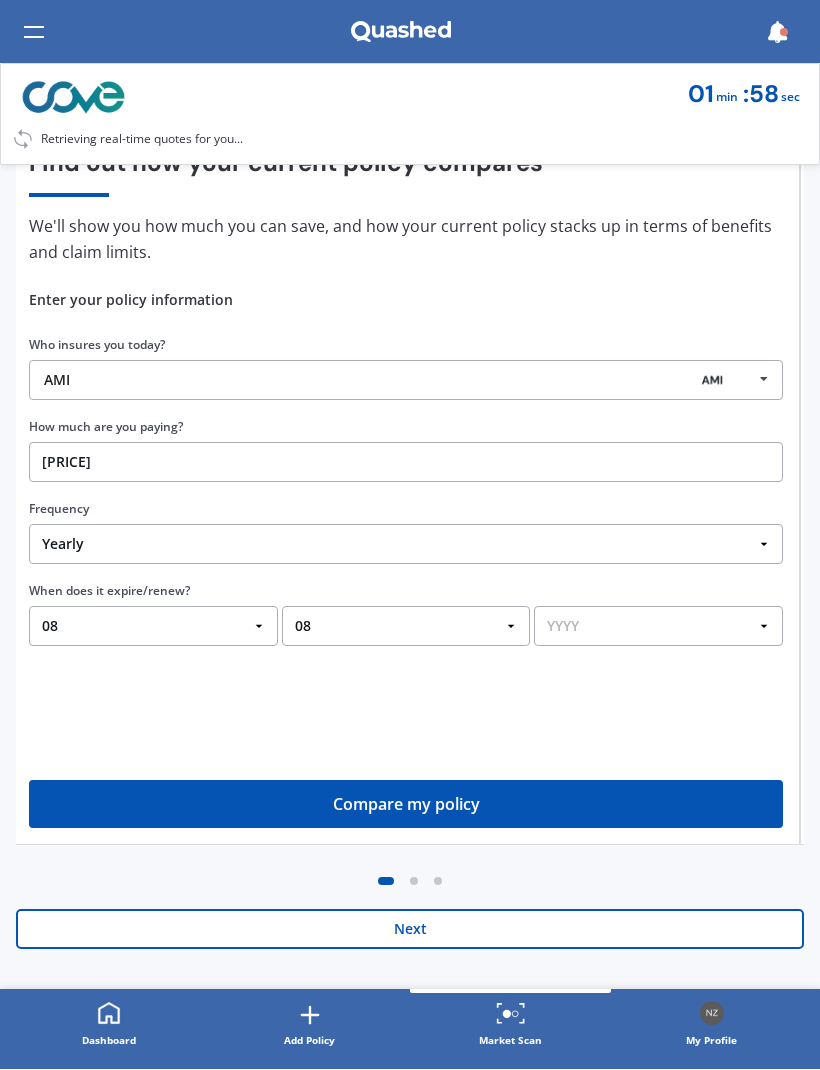 click on "YYYY 2026 2025 2024" at bounding box center [658, 627] 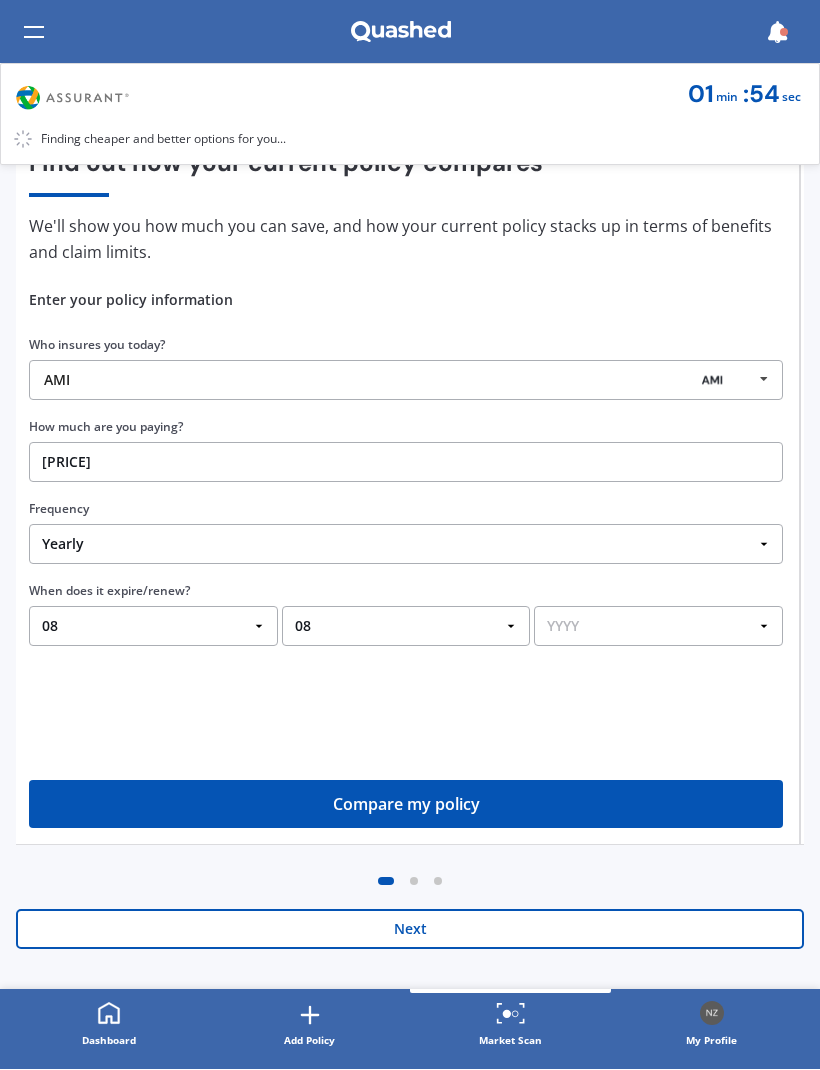 select on "2026" 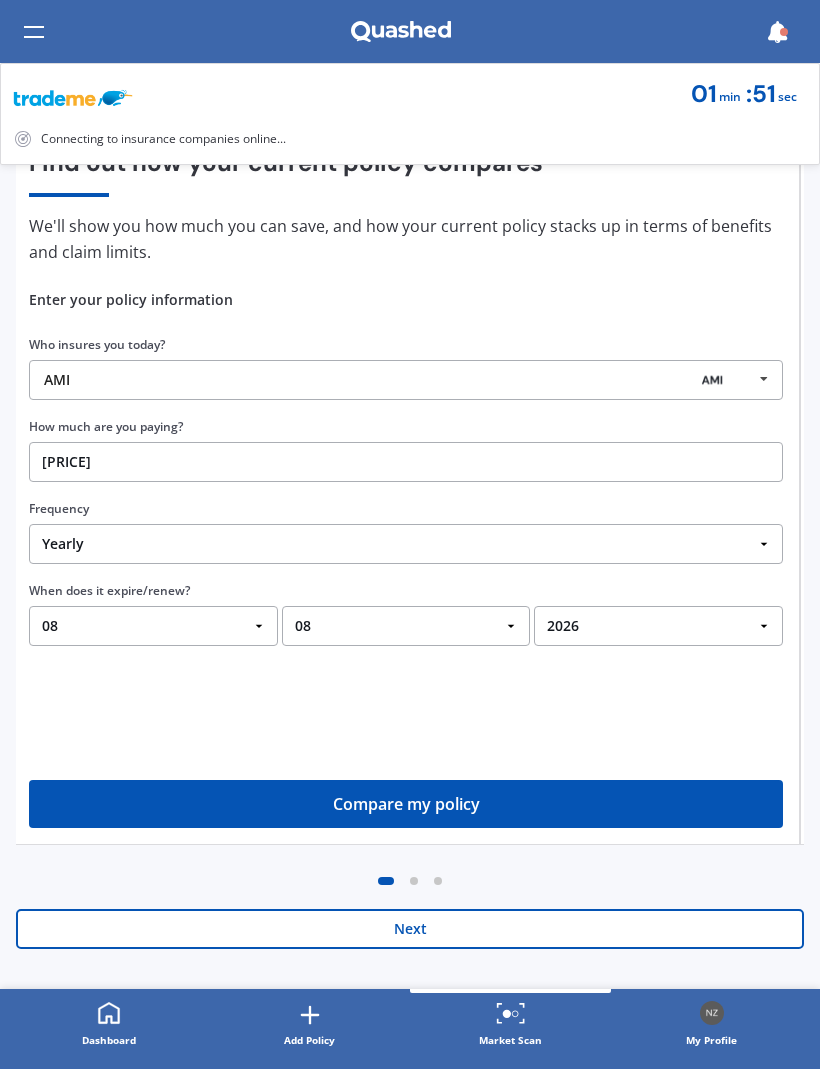 click on "Compare my policy" at bounding box center (406, 805) 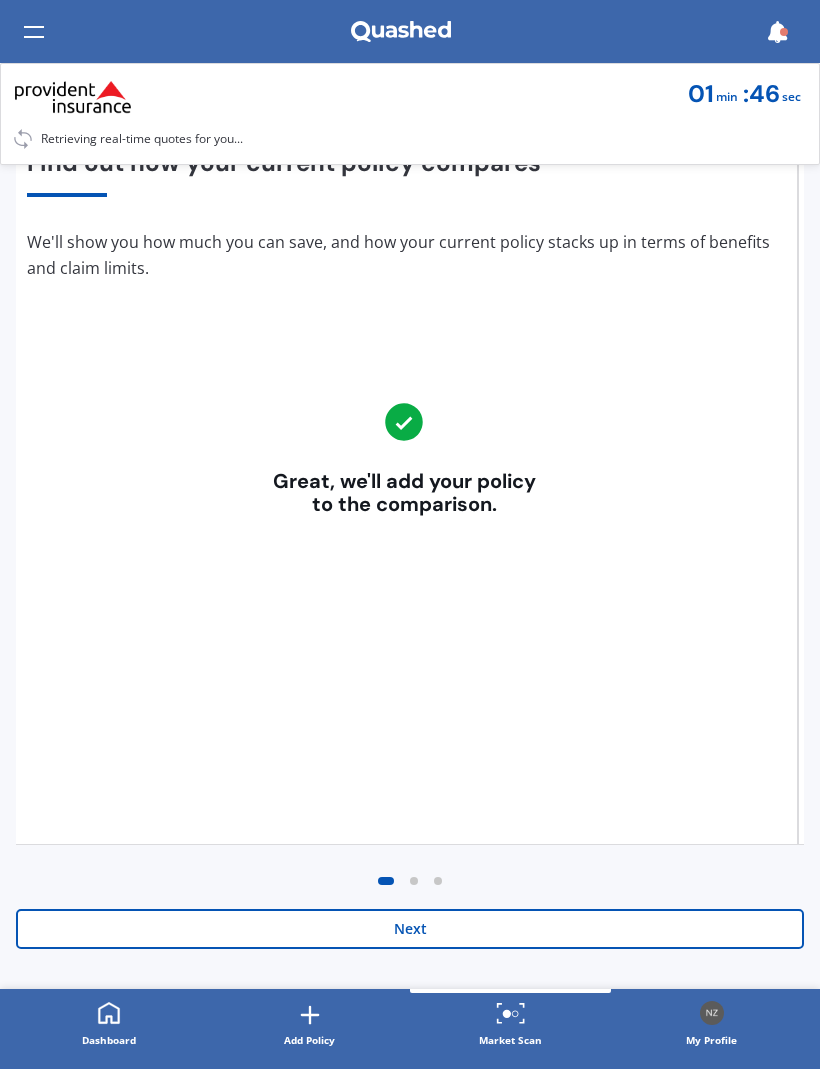 scroll, scrollTop: 162, scrollLeft: 0, axis: vertical 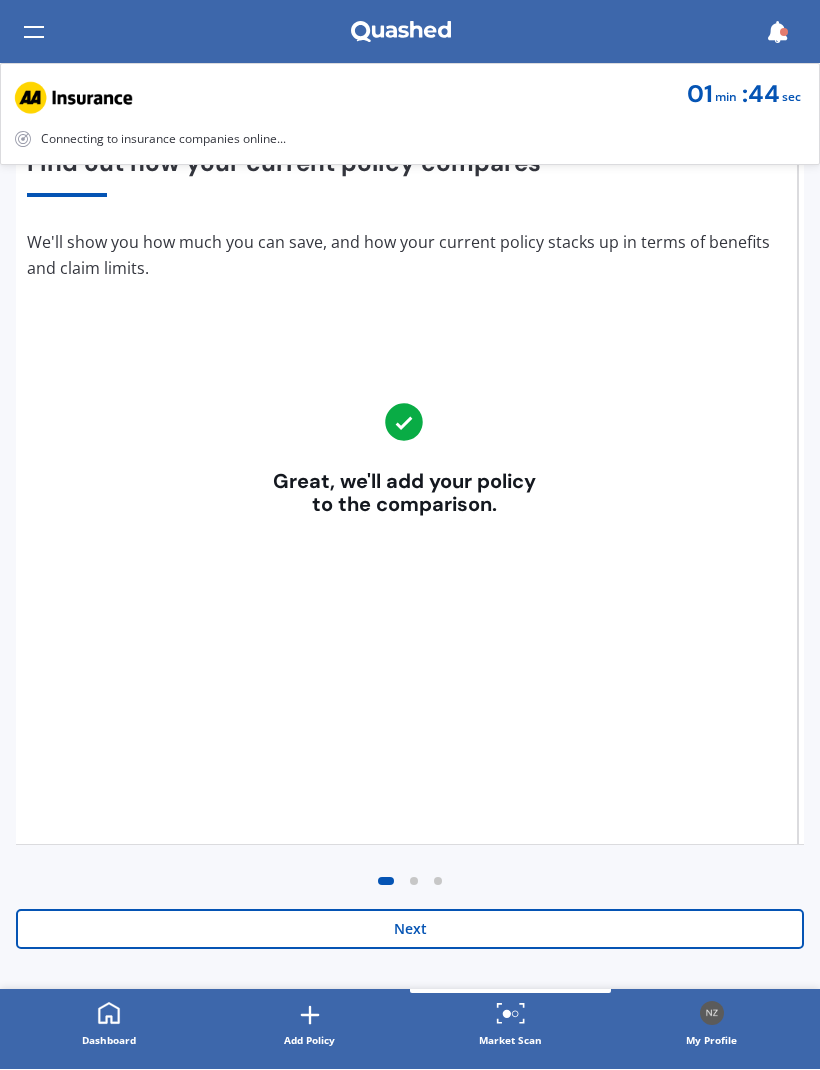 click on "Next" at bounding box center (410, 930) 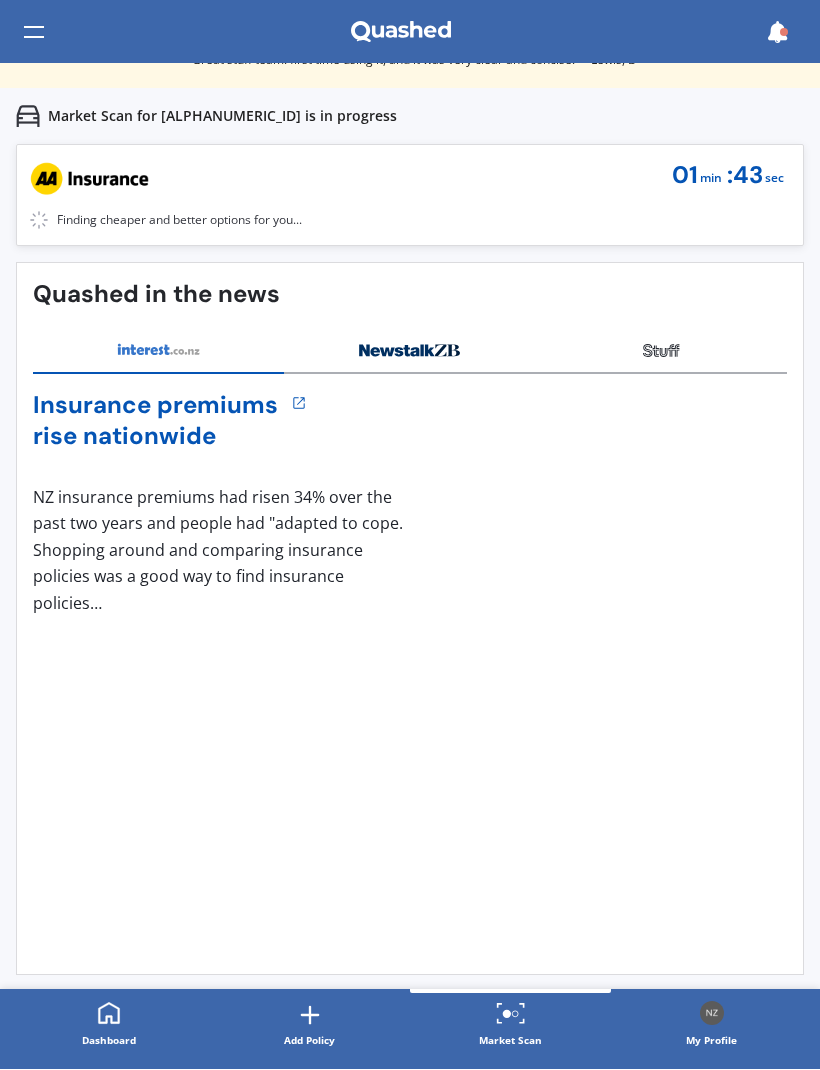 scroll, scrollTop: 0, scrollLeft: 0, axis: both 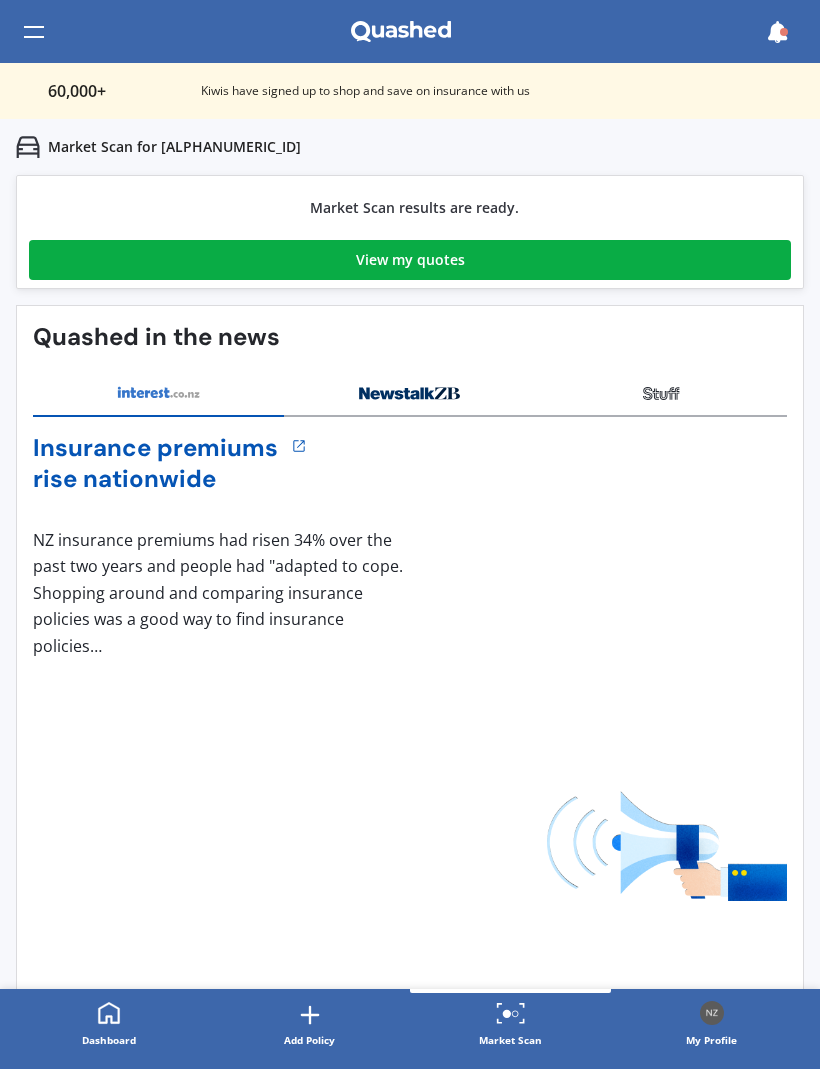 click on "View my quotes" at bounding box center [410, 261] 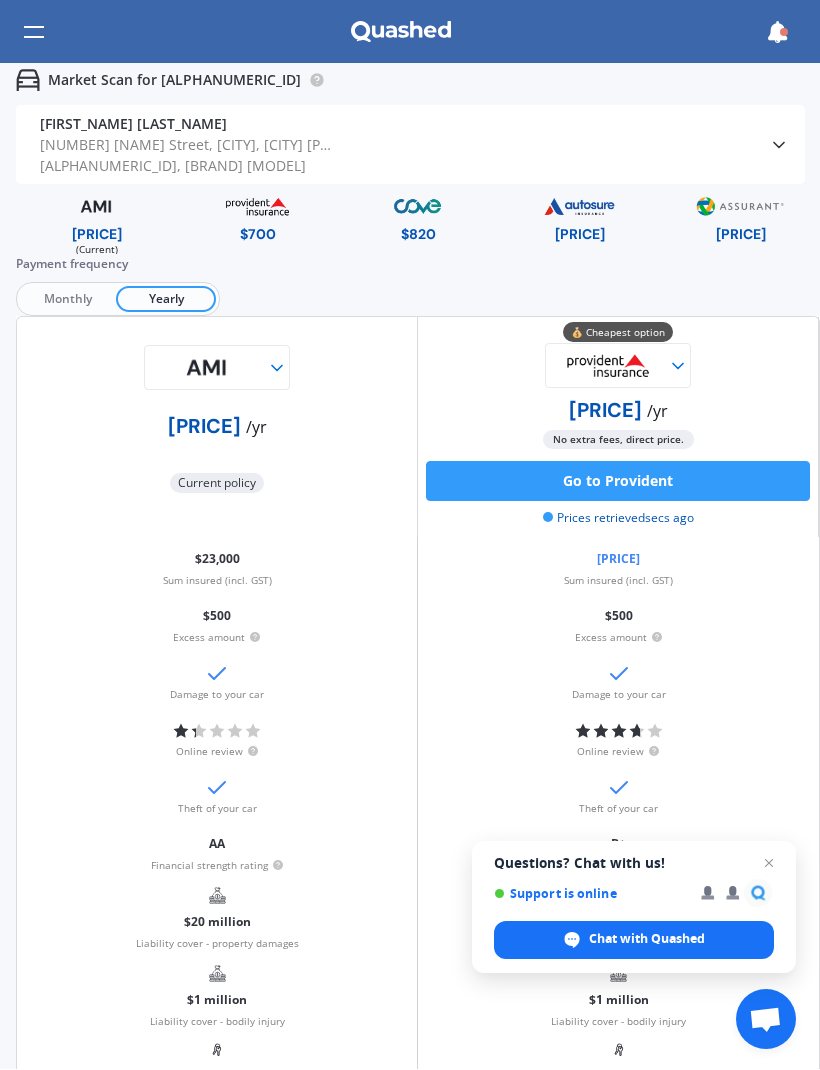 click at bounding box center [769, 864] 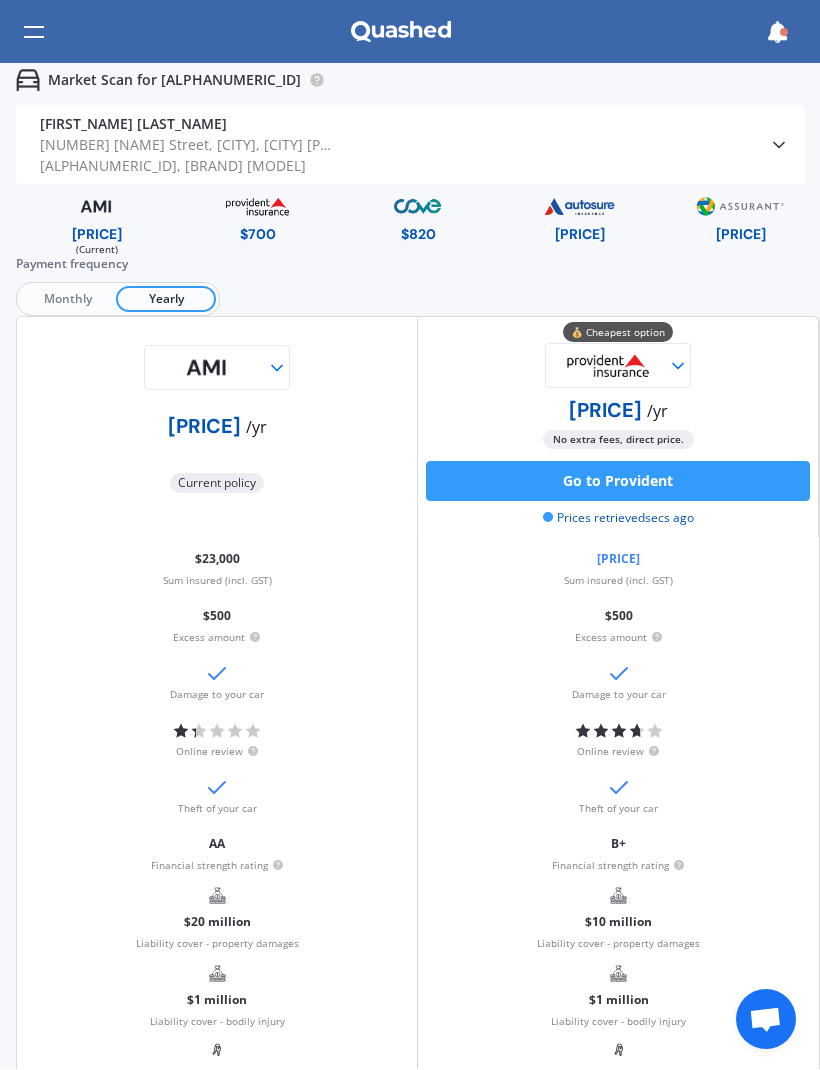 scroll, scrollTop: 0, scrollLeft: 0, axis: both 